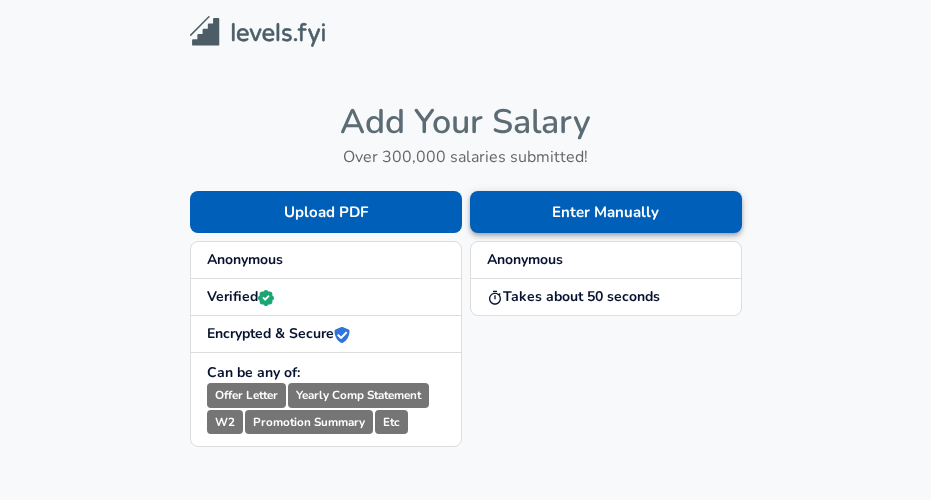 scroll, scrollTop: 0, scrollLeft: 0, axis: both 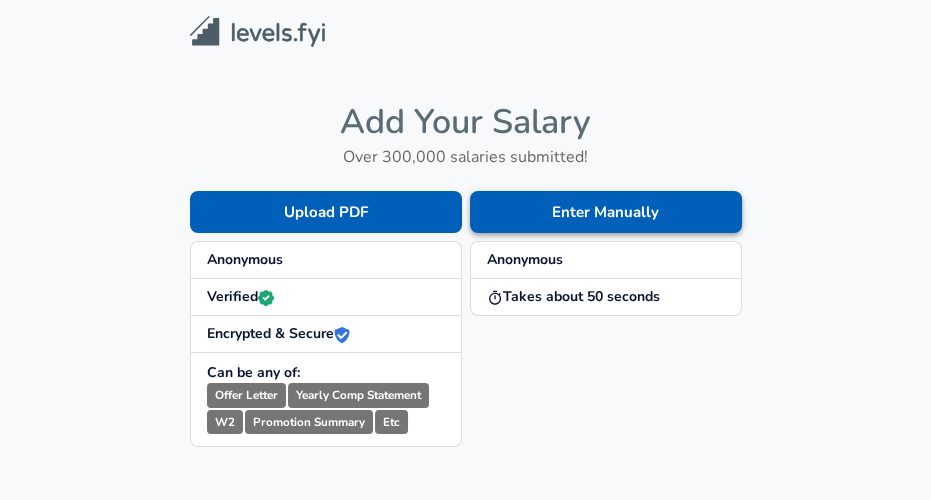 click on "Enter Manually" at bounding box center (606, 212) 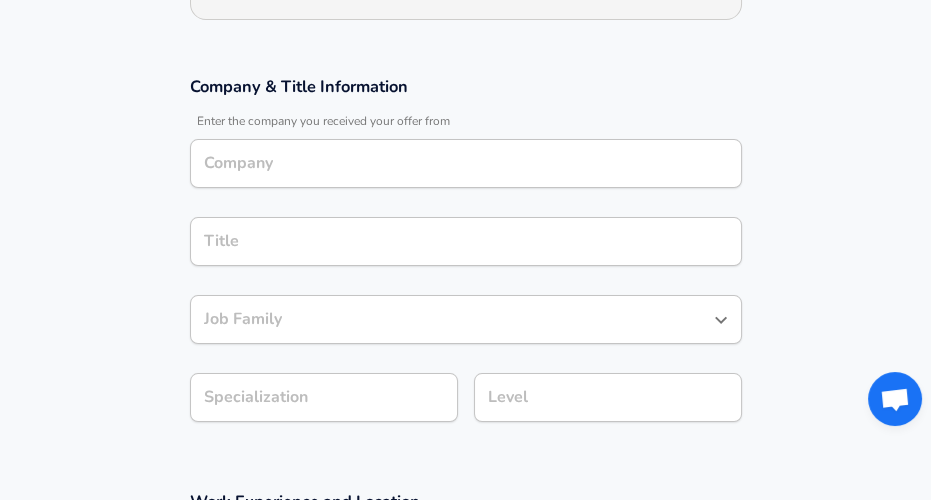 scroll, scrollTop: 311, scrollLeft: 0, axis: vertical 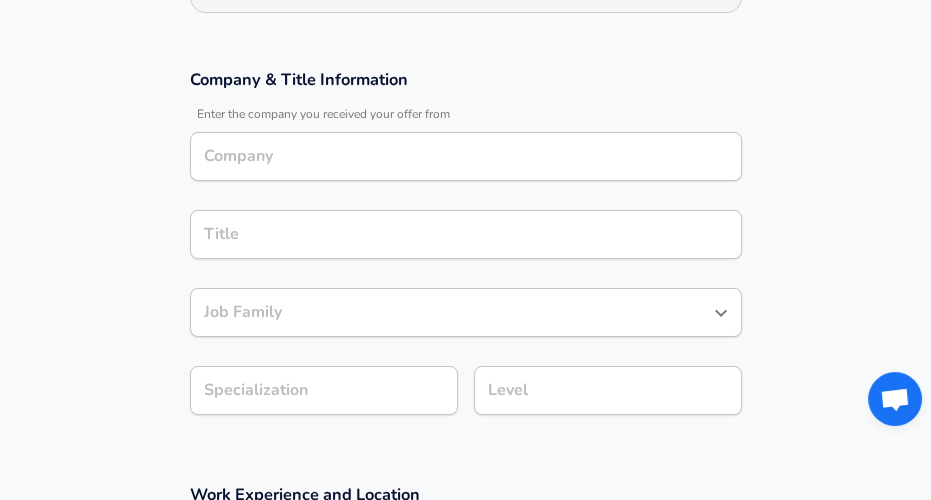 click on "Company" at bounding box center [466, 156] 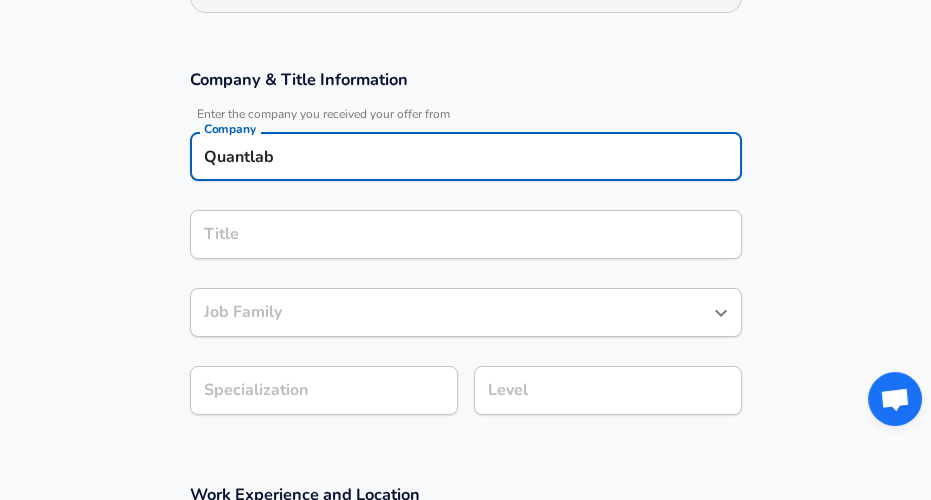 type on "Quantlab" 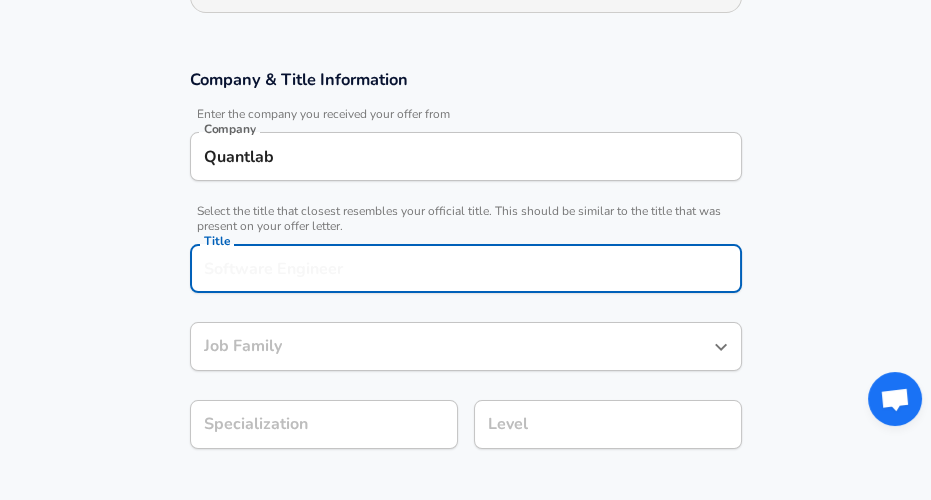 scroll, scrollTop: 351, scrollLeft: 0, axis: vertical 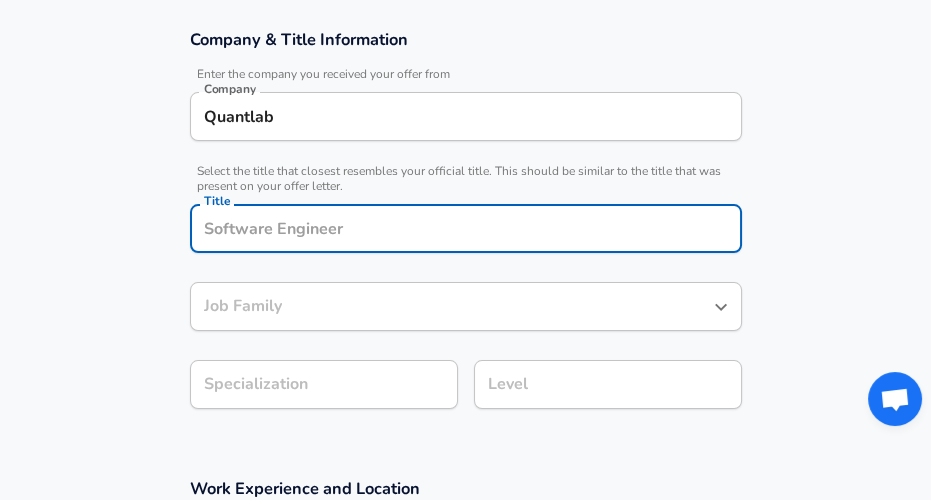 click on "Quantlab" at bounding box center [466, 116] 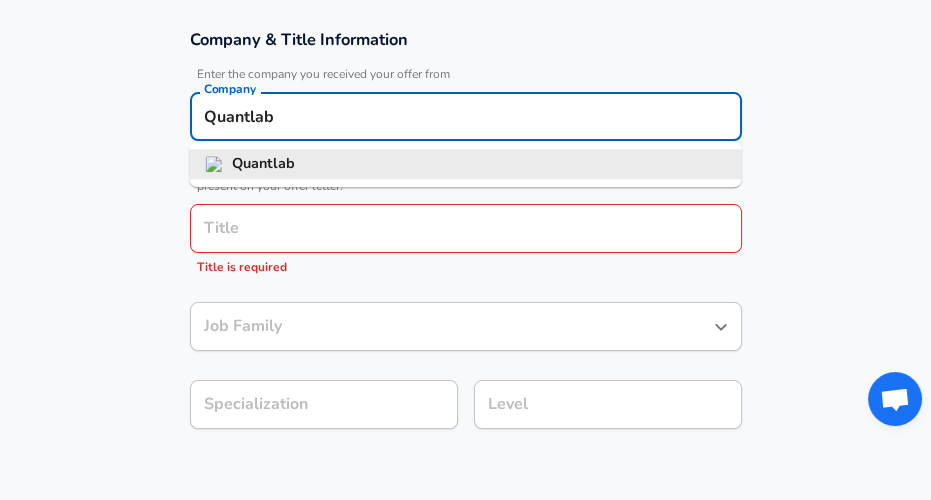 click on "Quantlab" at bounding box center (466, 164) 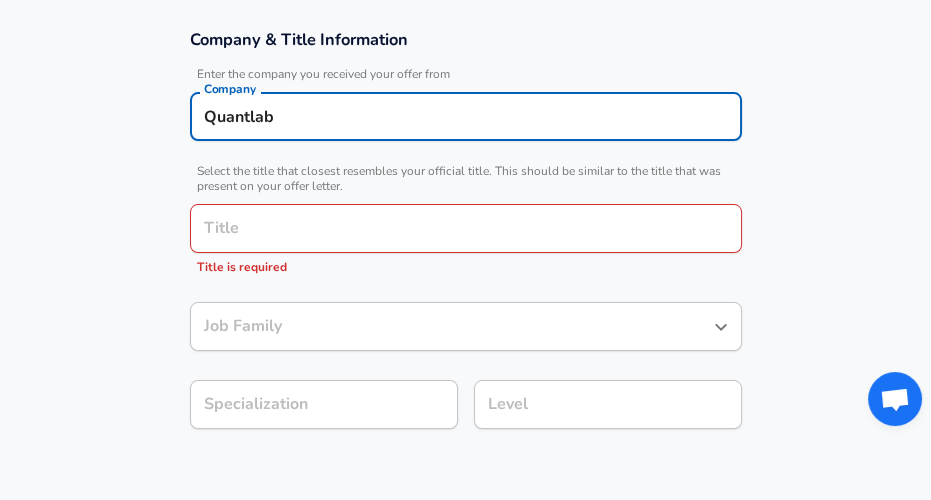 click on "Quantlab" at bounding box center [466, 116] 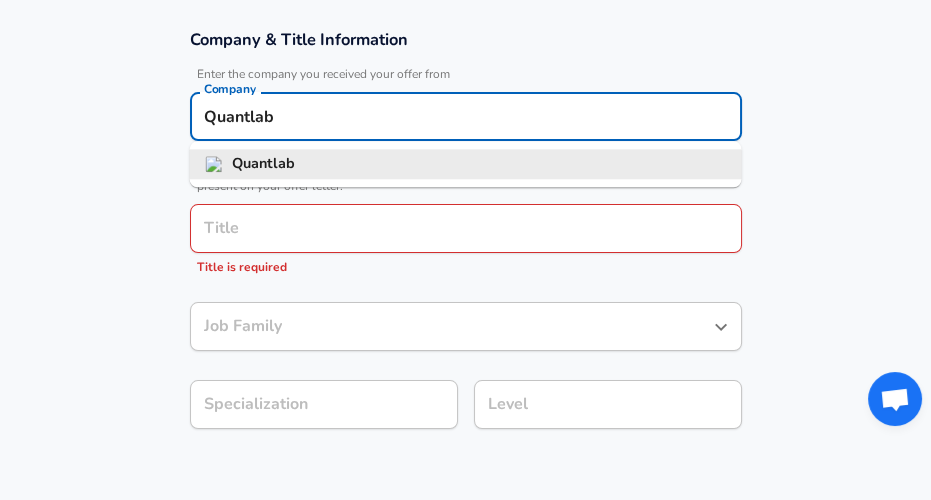 click on "Quantlab" at bounding box center (263, 163) 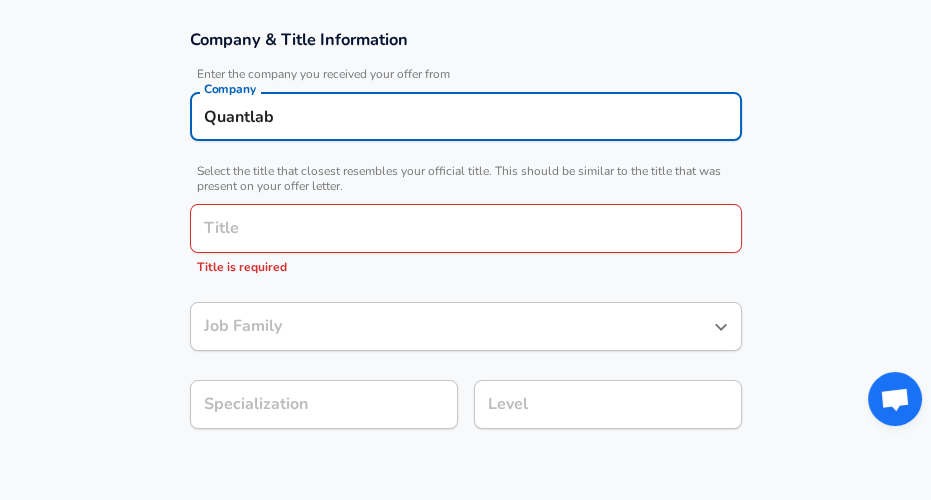 click on "Title" at bounding box center [466, 228] 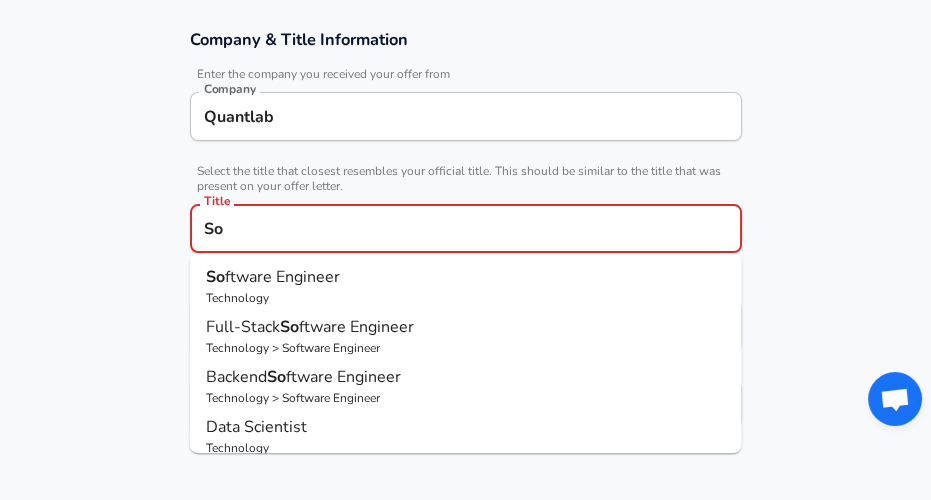 type on "S" 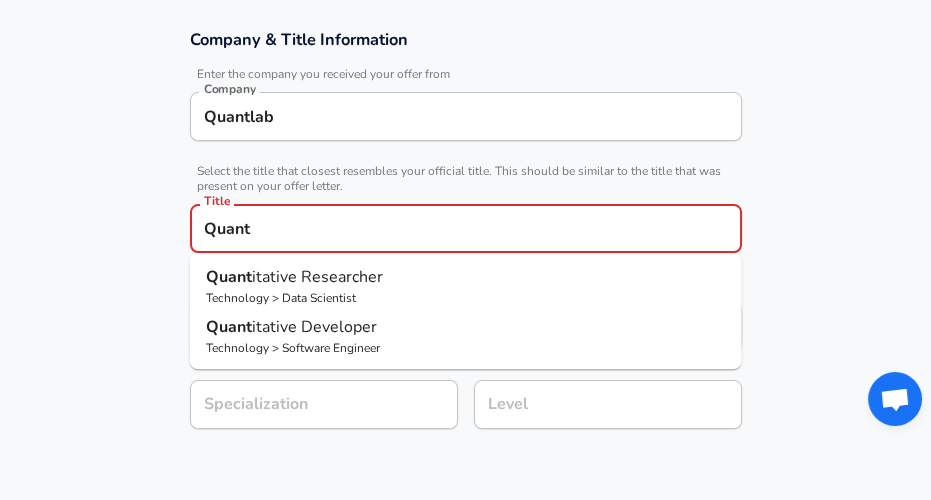 click on "Technology > Software Engineer" at bounding box center [466, 348] 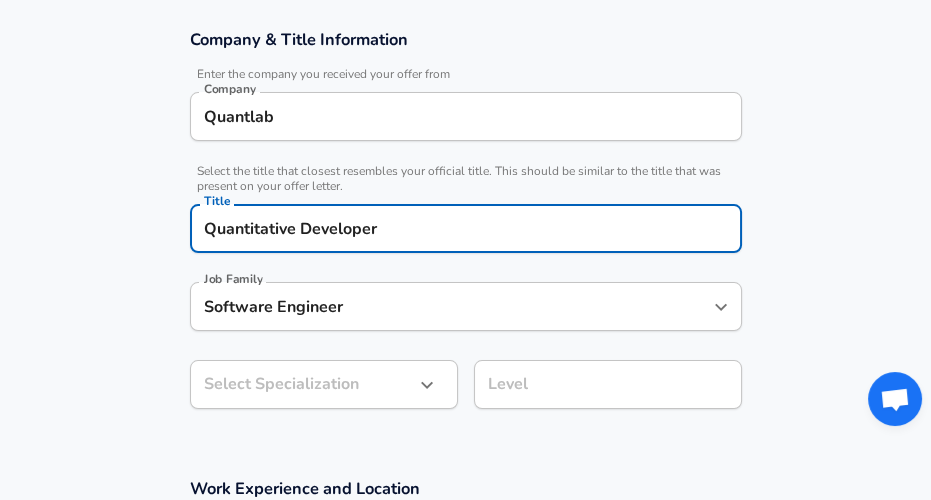 type on "Quantitative Developer" 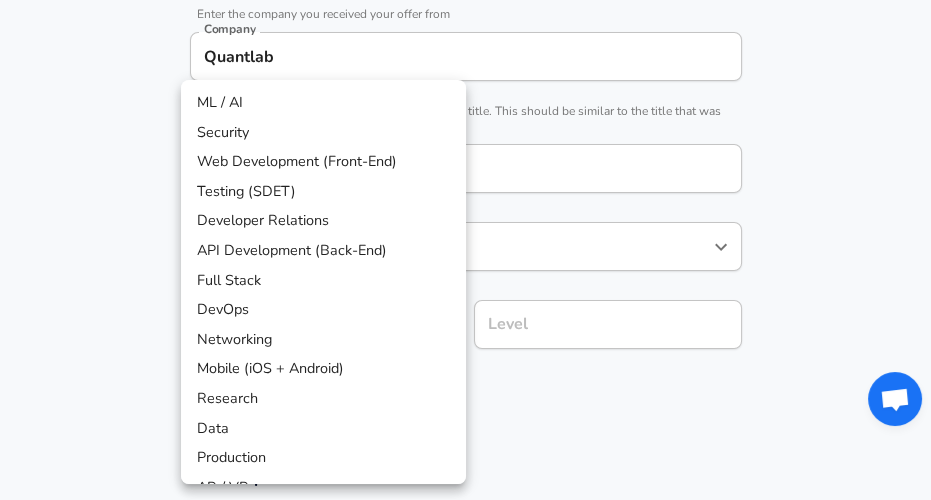 click at bounding box center [465, 250] 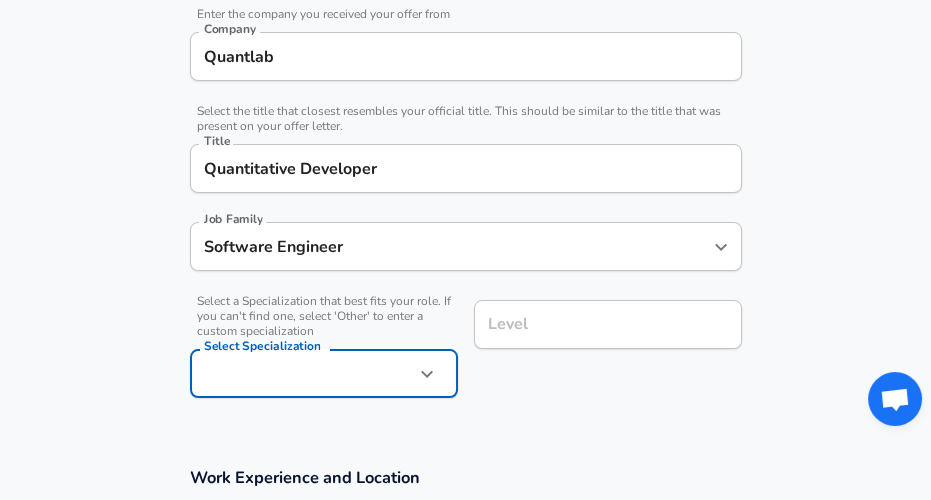 click on "Restart Add Your Salary Upload your offer letter   to verify your submission Enhance Privacy and Anonymity No Automatically hides specific fields until there are enough submissions to safely display the full details.   More Details Based on your submission and the data points that we have already collected, we will automatically hide and anonymize specific fields if there aren't enough data points to remain sufficiently anonymous. Company & Title Information   Enter the company you received your offer from Company Quantlab Company   Select the title that closest resembles your official title. This should be similar to the title that was present on your offer letter. Title Quantitative Developer Title Job Family Software Engineer Job Family   Select a Specialization that best fits your role. If you can't find one, select 'Other' to enter a custom specialization Select Specialization ​ Select Specialization Level Level Work Experience and Location These compensation details are from the perspective of a:" at bounding box center [465, -161] 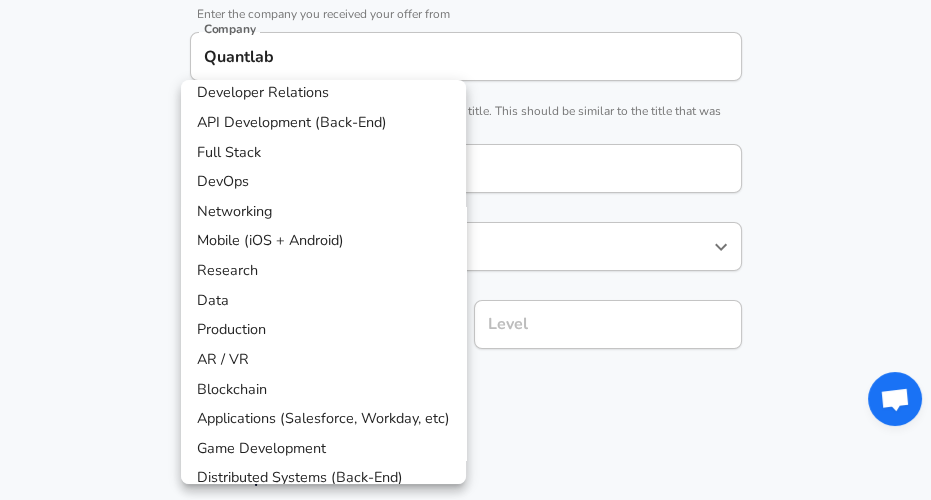 scroll, scrollTop: 174, scrollLeft: 0, axis: vertical 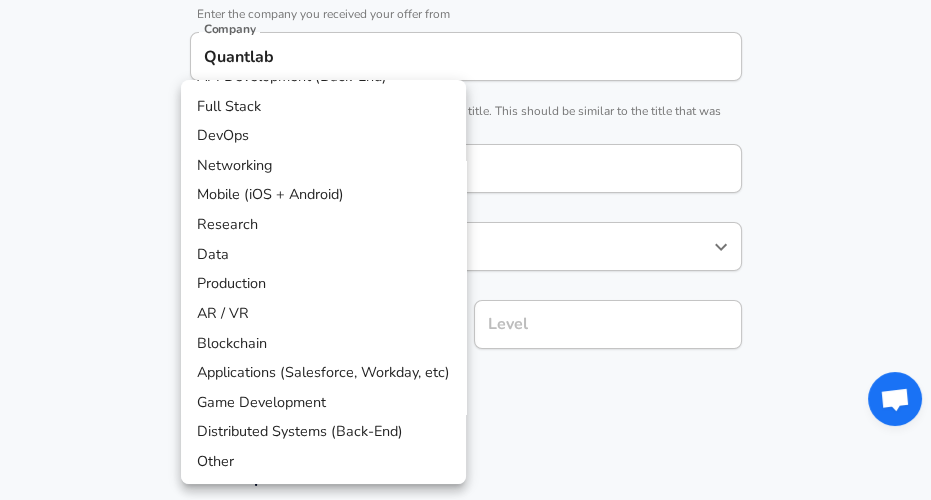 click on "Research" at bounding box center [323, 225] 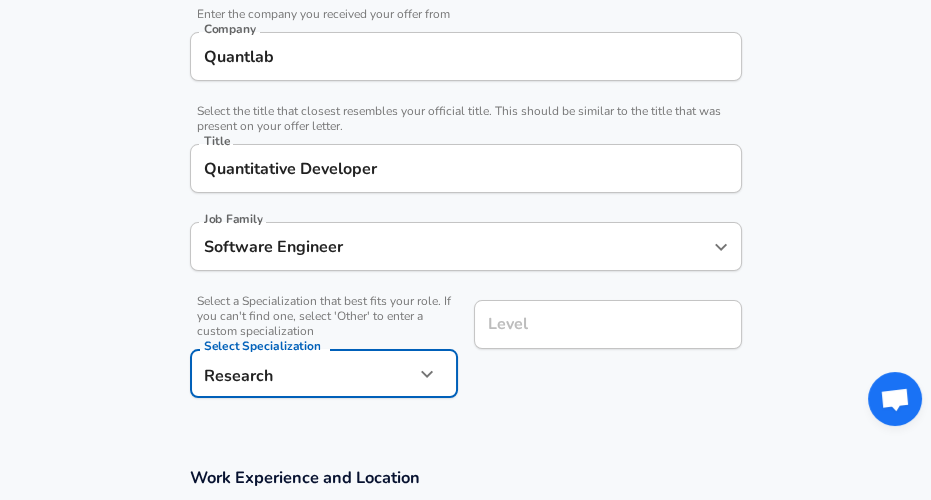 click on "Level" at bounding box center (608, 324) 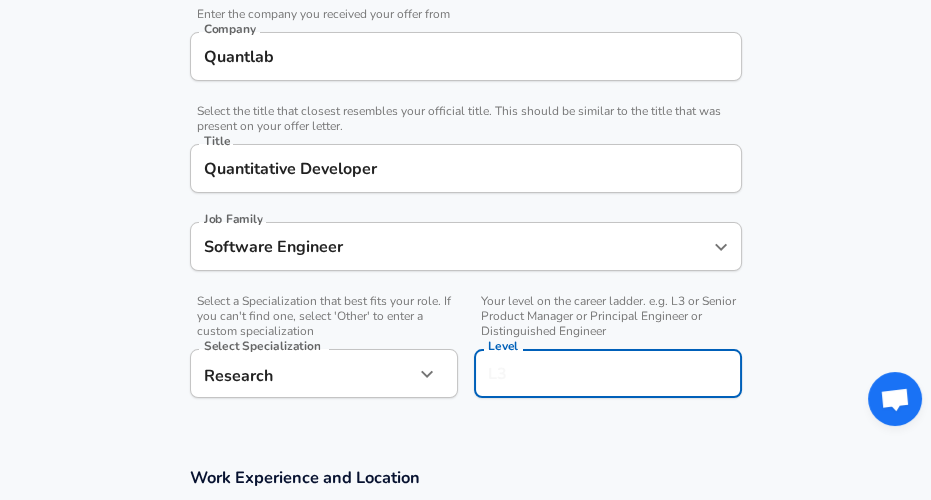 scroll, scrollTop: 451, scrollLeft: 0, axis: vertical 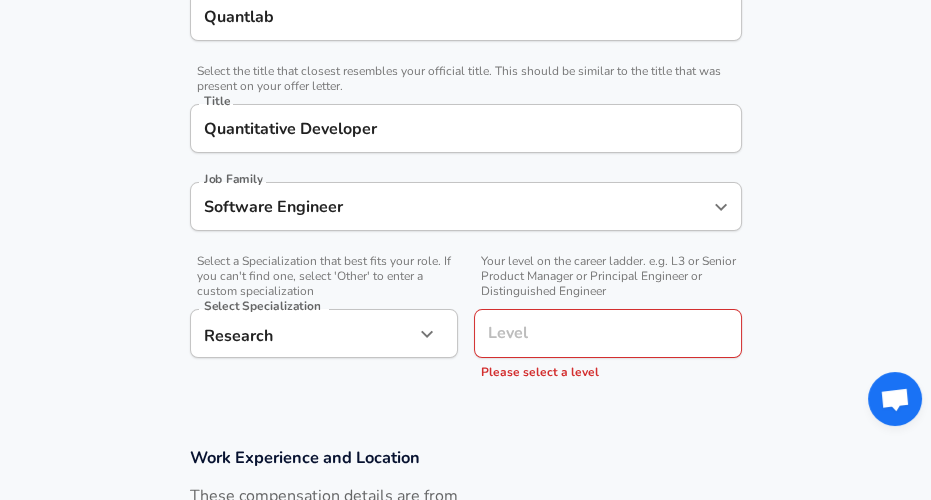 click on "Your level on the career ladder. e.g. L3 or Senior Product Manager or Principal Engineer or Distinguished Engineer Level Level Please select a level" at bounding box center (600, 317) 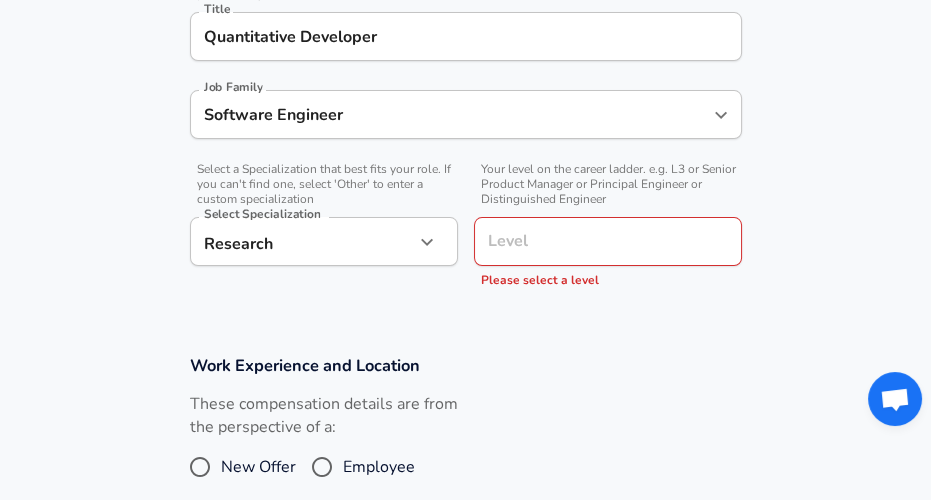 scroll, scrollTop: 544, scrollLeft: 0, axis: vertical 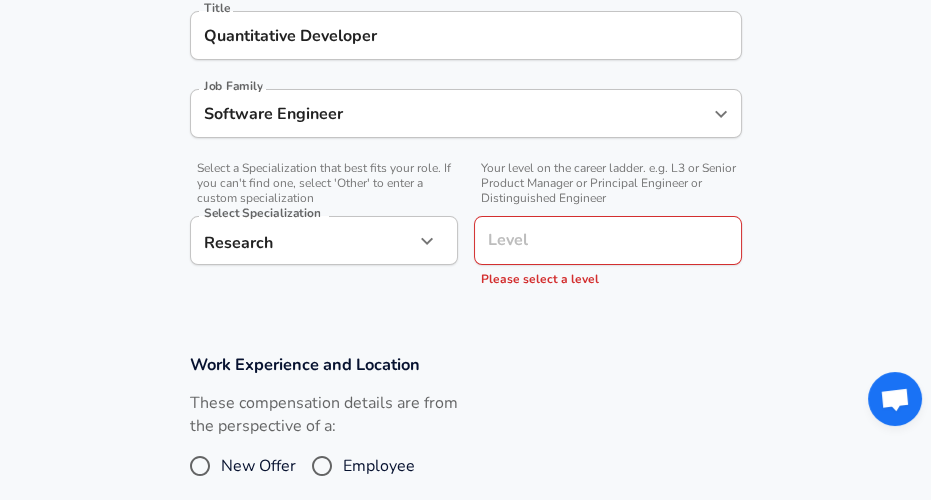 click on "Level" at bounding box center [608, 240] 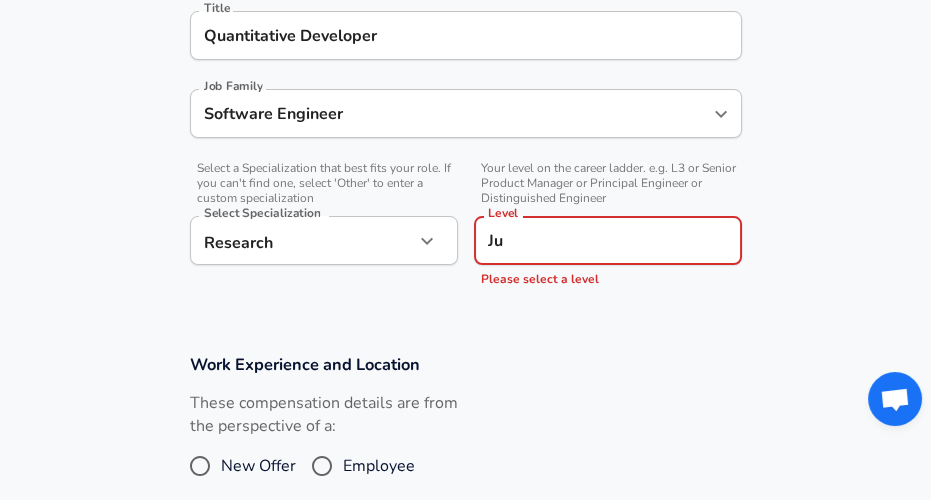 type on "J" 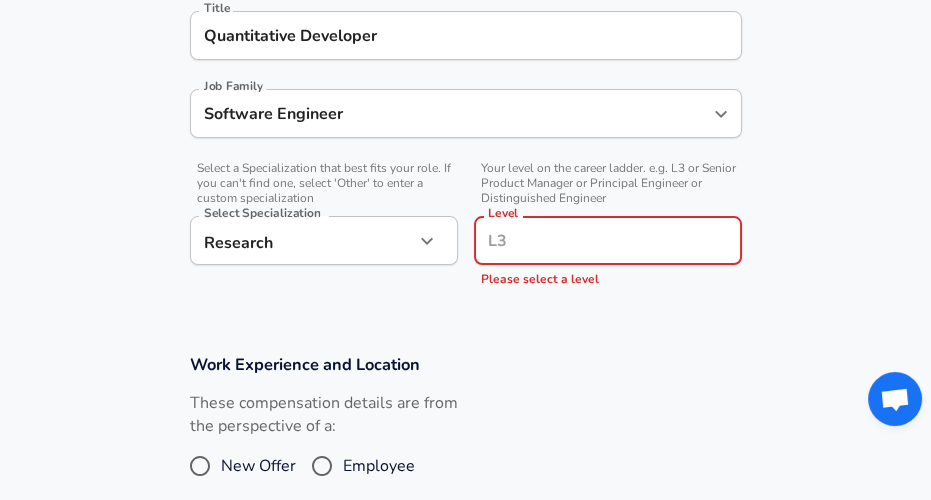 type on "L" 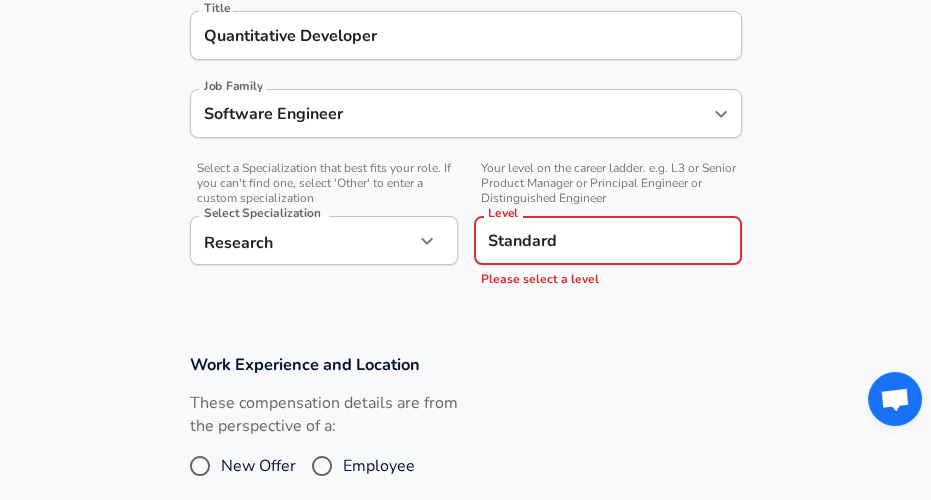 type on "Standard" 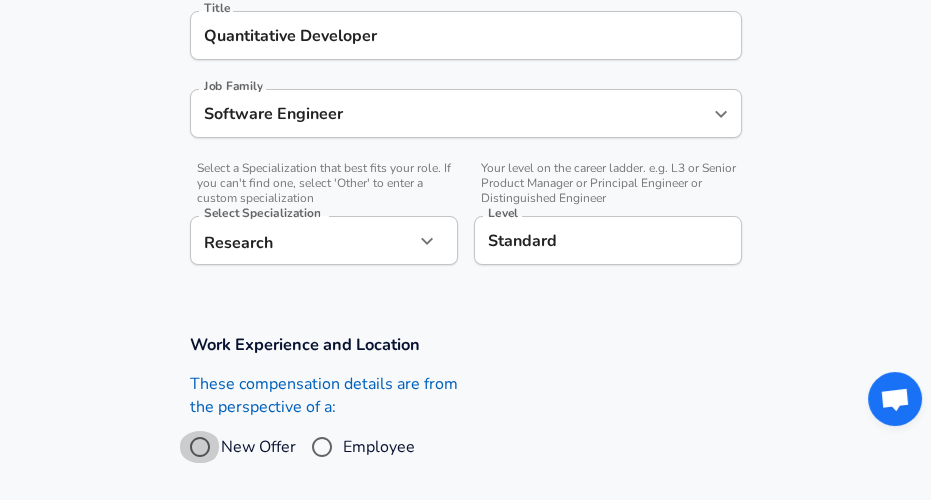 click on "Standard Level" at bounding box center [608, 240] 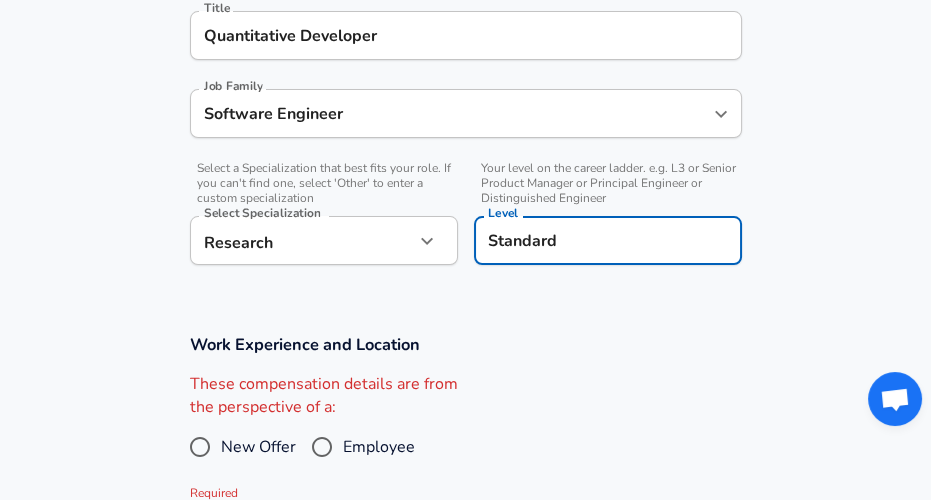 click on "Employee" at bounding box center (322, 447) 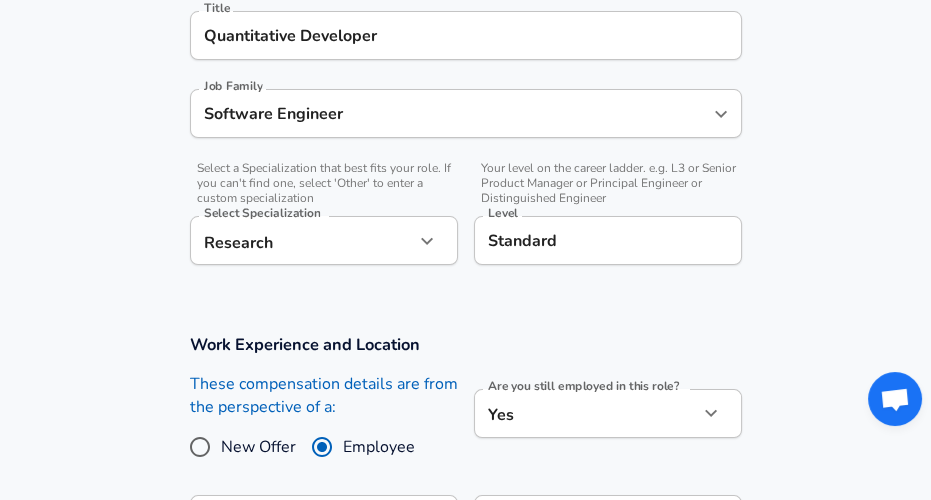 click on "Restart Add Your Salary Upload your offer letter   to verify your submission Enhance Privacy and Anonymity No Automatically hides specific fields until there are enough submissions to safely display the full details.   More Details Based on your submission and the data points that we have already collected, we will automatically hide and anonymize specific fields if there aren't enough data points to remain sufficiently anonymous. Company & Title Information   Enter the company you received your offer from Company Quantlab Company   Select the title that closest resembles your official title. This should be similar to the title that was present on your offer letter. Title Quantitative Developer Title Job Family Software Engineer Job Family   Select a Specialization that best fits your role. If you can't find one, select 'Other' to enter a custom specialization Select Specialization Research Research Select Specialization   Level Standard Level Work Experience and Location New Offer Employee Yes yes Location" at bounding box center (465, -294) 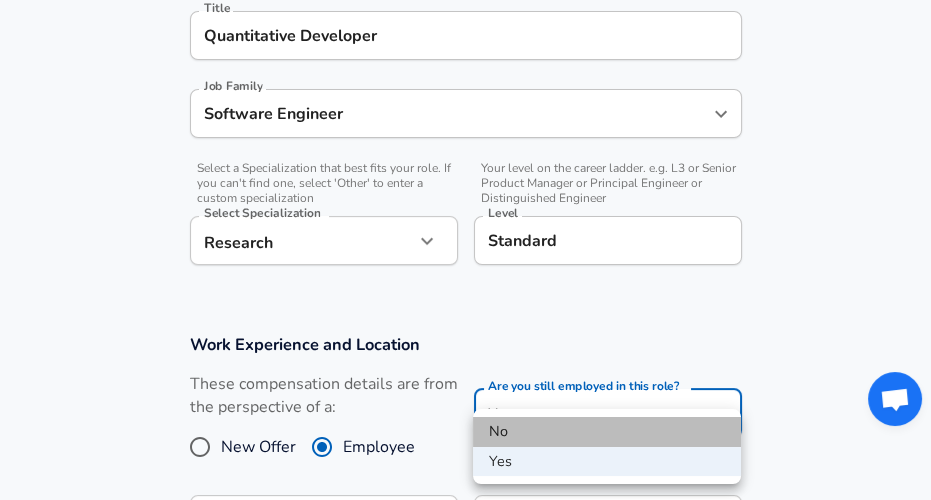 click on "No" at bounding box center (607, 432) 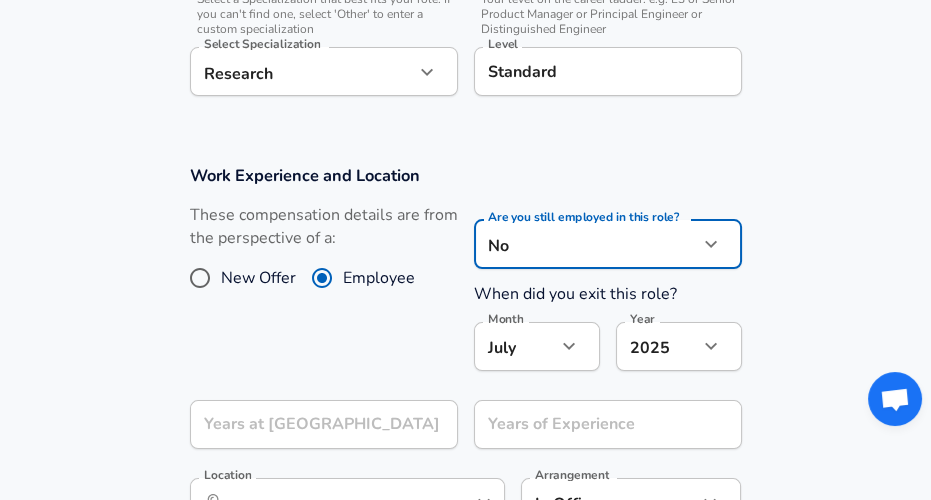 scroll, scrollTop: 602, scrollLeft: 0, axis: vertical 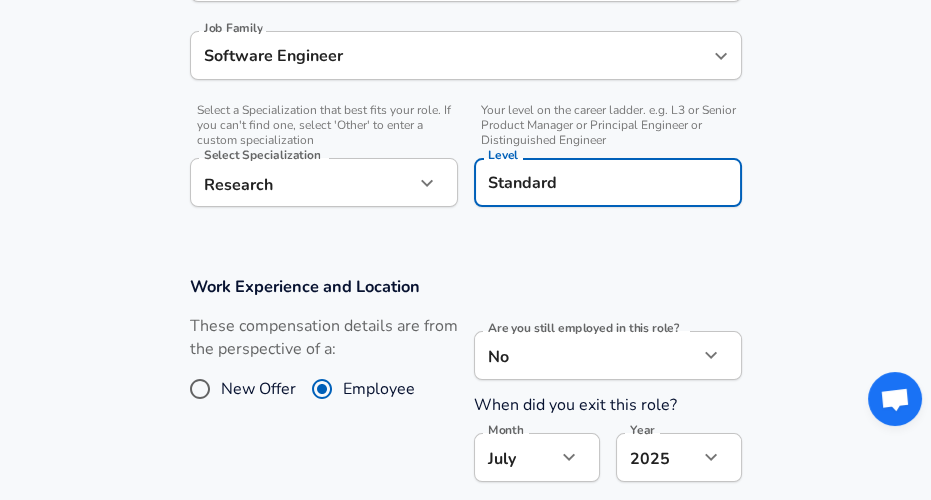 drag, startPoint x: 607, startPoint y: 181, endPoint x: 398, endPoint y: 204, distance: 210.26175 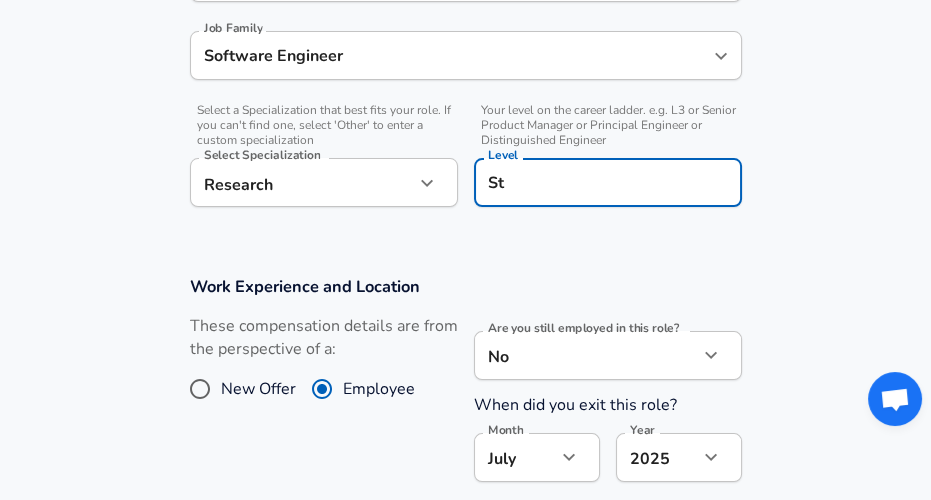 type on "S" 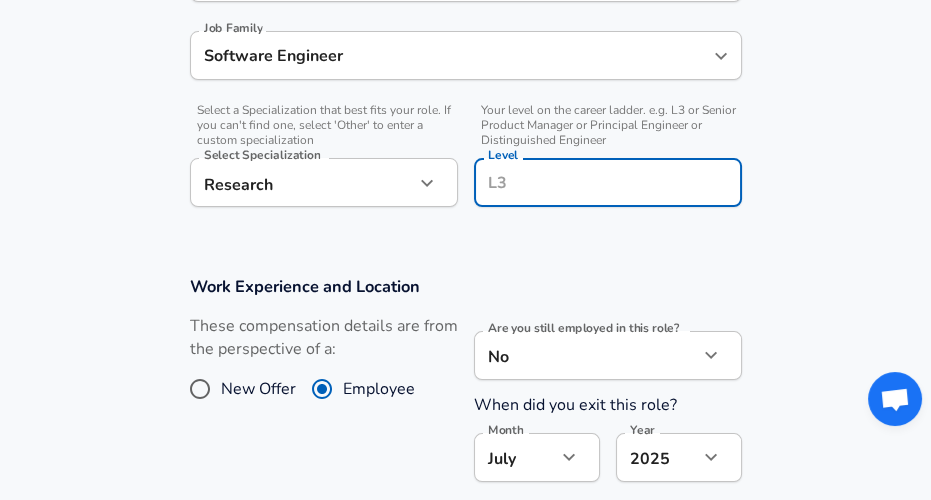 scroll, scrollTop: 0, scrollLeft: 0, axis: both 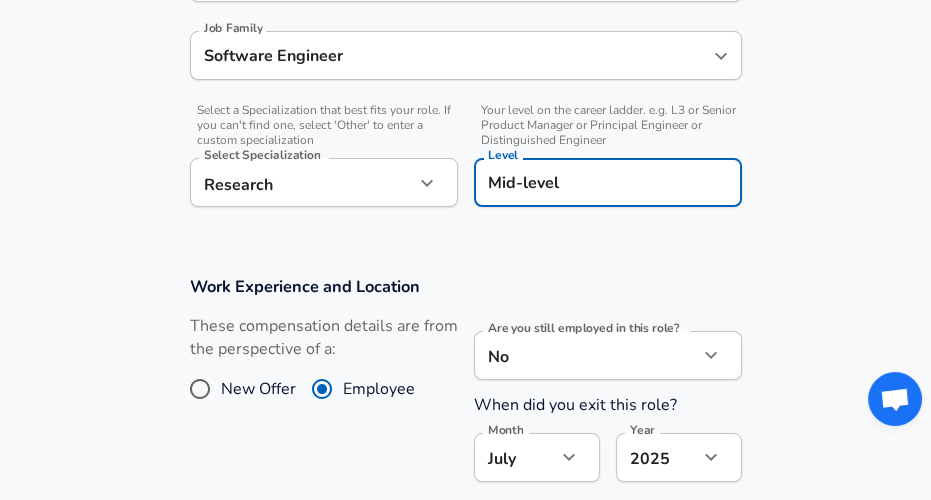 type on "Mid-level" 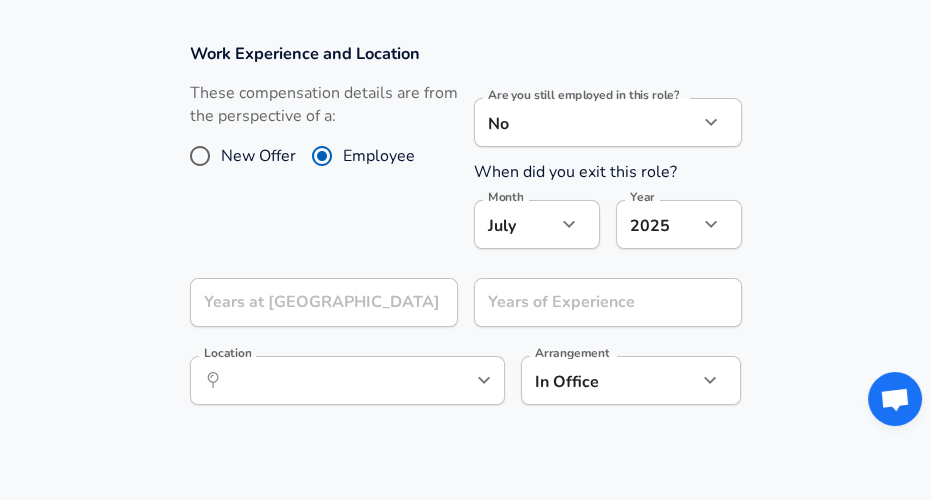 scroll, scrollTop: 840, scrollLeft: 0, axis: vertical 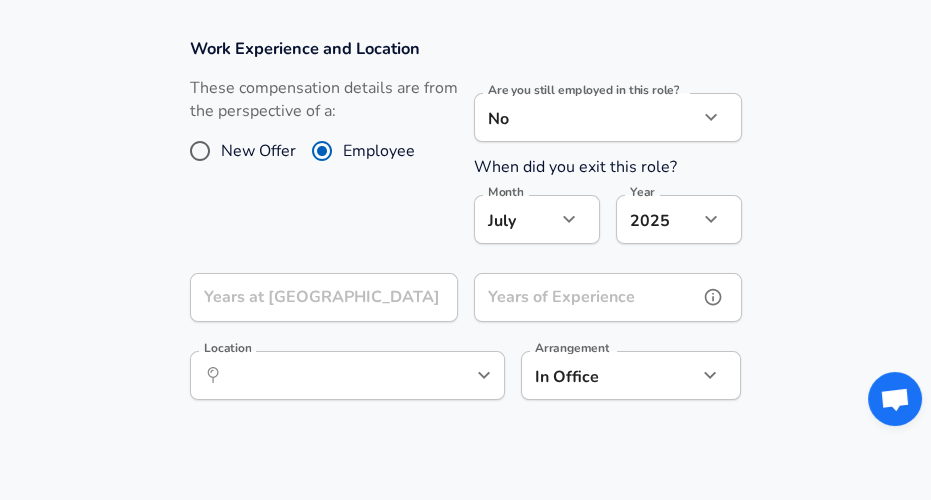 click on "Years of Experience" at bounding box center (586, 297) 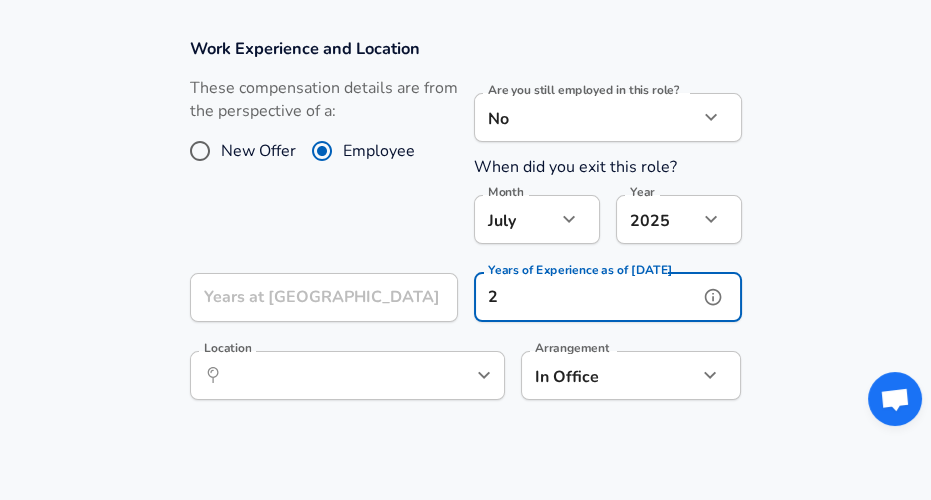 type on "2" 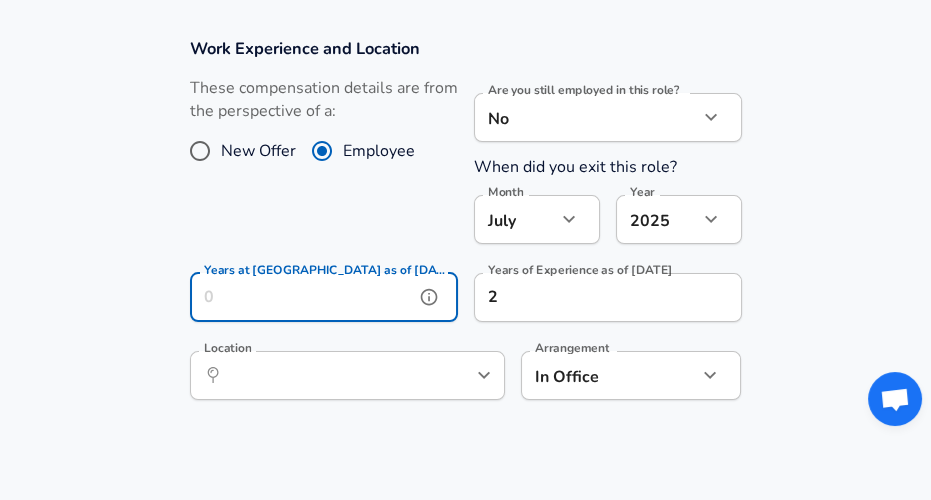 click on "Years at [GEOGRAPHIC_DATA] as of [DATE]" at bounding box center [302, 297] 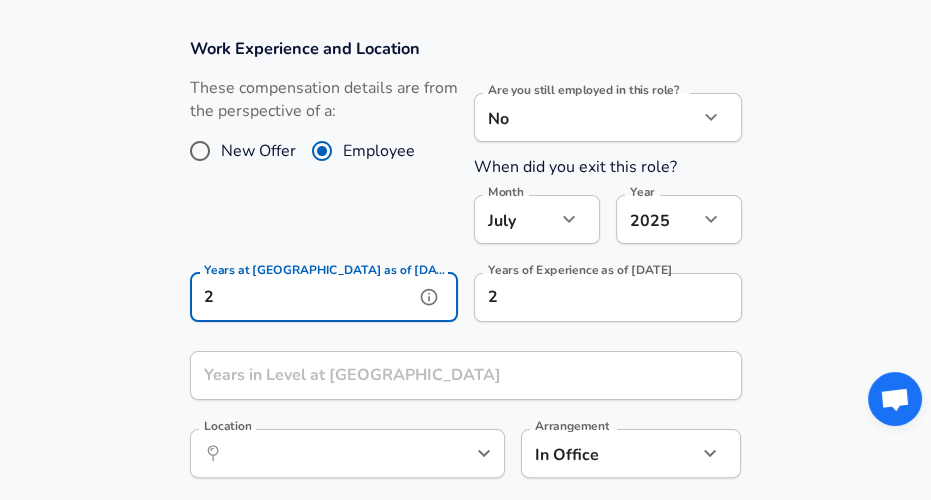 type on "2" 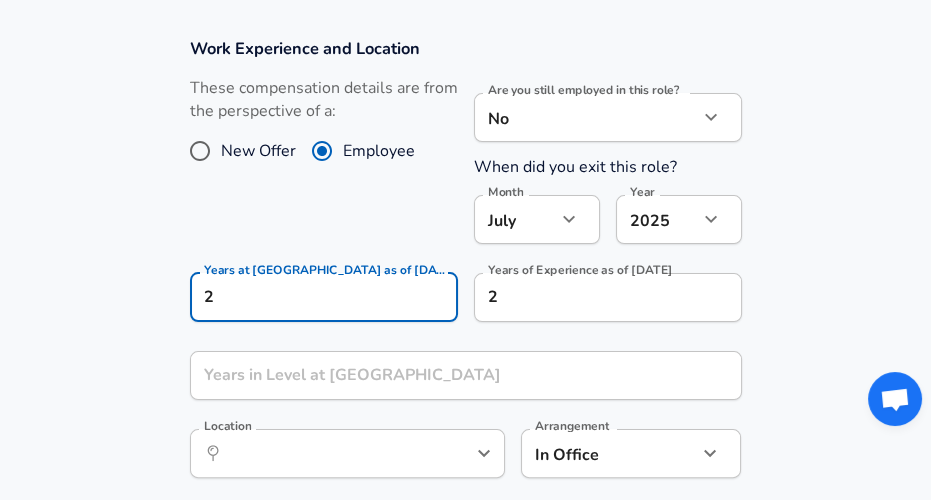 click on "These compensation details are from the perspective of a: New Offer Employee" at bounding box center (316, 167) 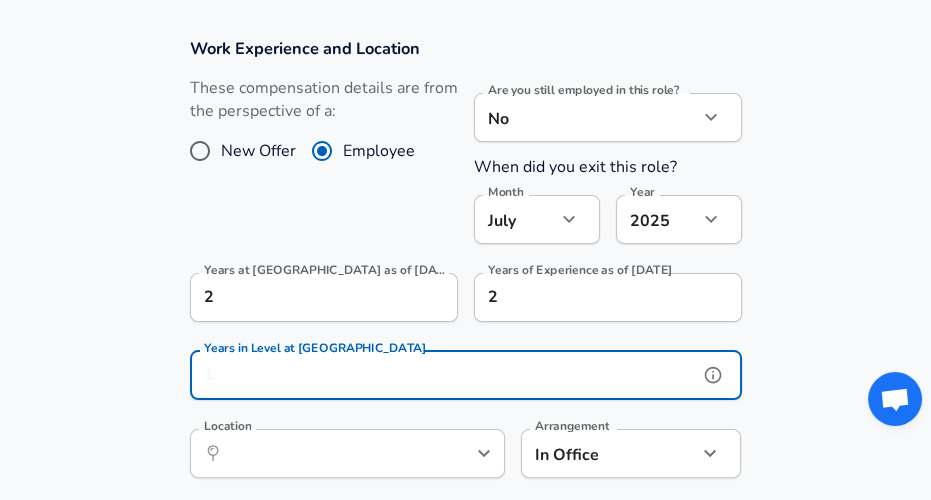 click on "Years in Level at [GEOGRAPHIC_DATA]" at bounding box center [444, 375] 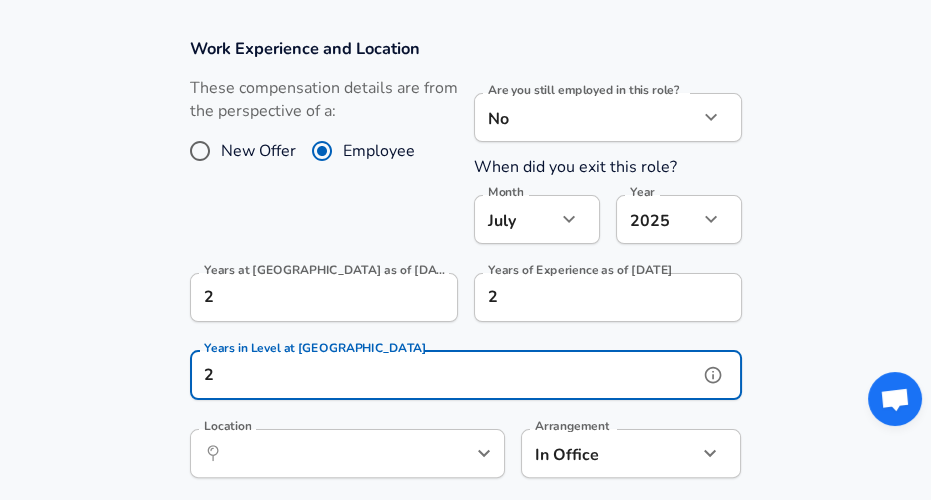 scroll, scrollTop: 867, scrollLeft: 0, axis: vertical 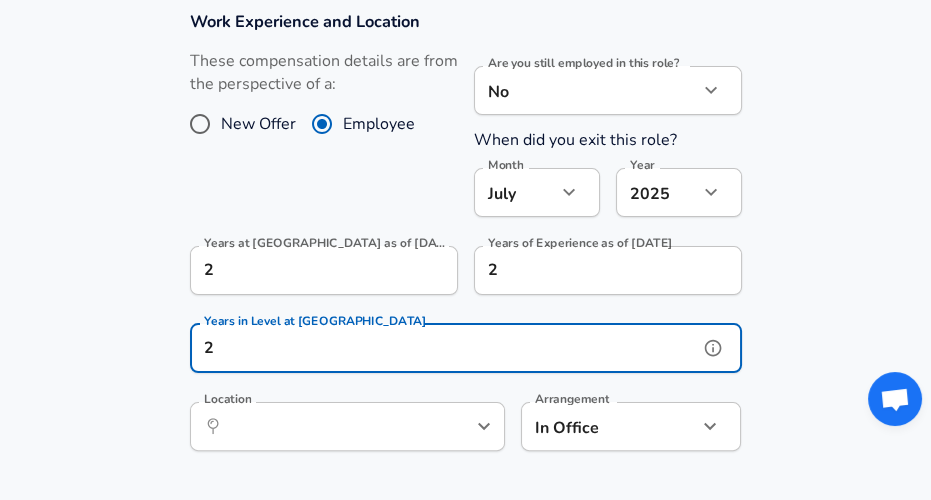 type on "2" 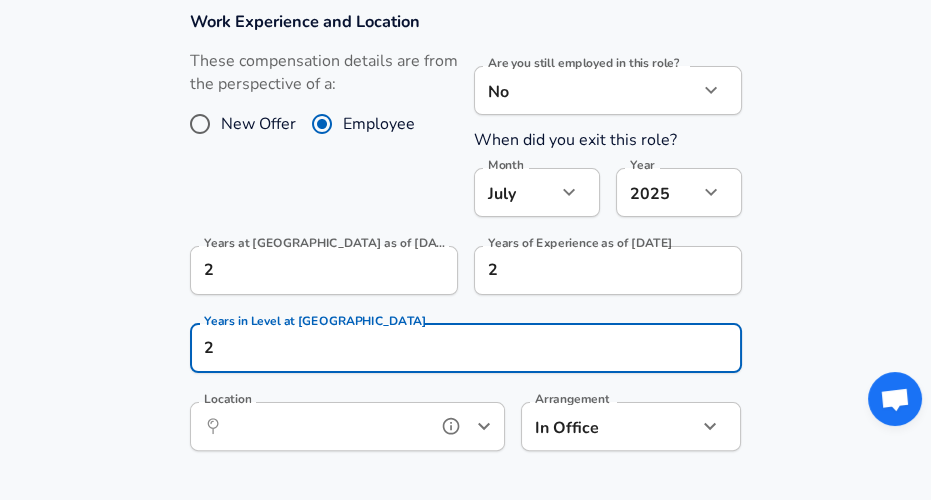 click on "Location" at bounding box center (325, 426) 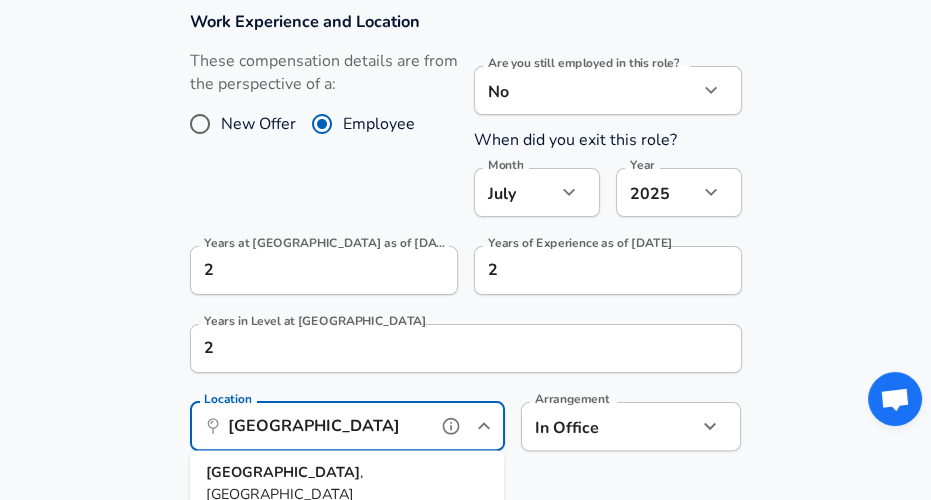 click on ", [GEOGRAPHIC_DATA]" at bounding box center [284, 483] 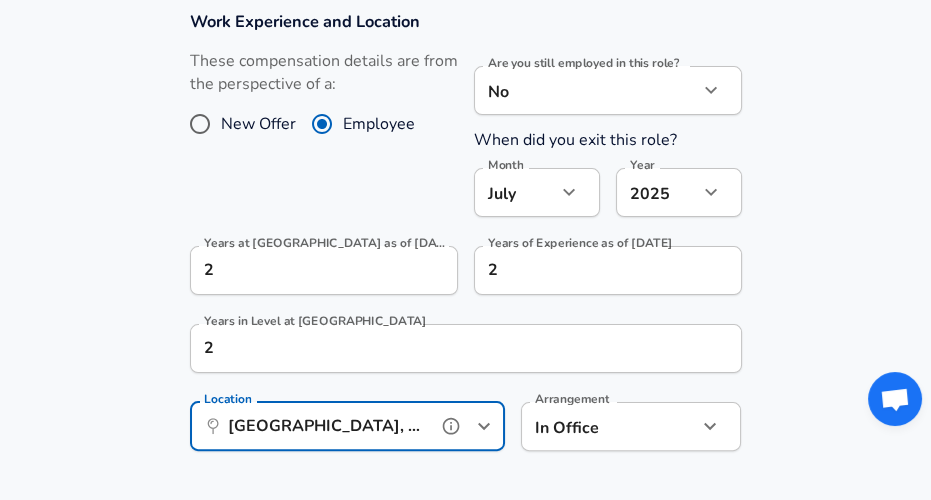 scroll, scrollTop: 1032, scrollLeft: 0, axis: vertical 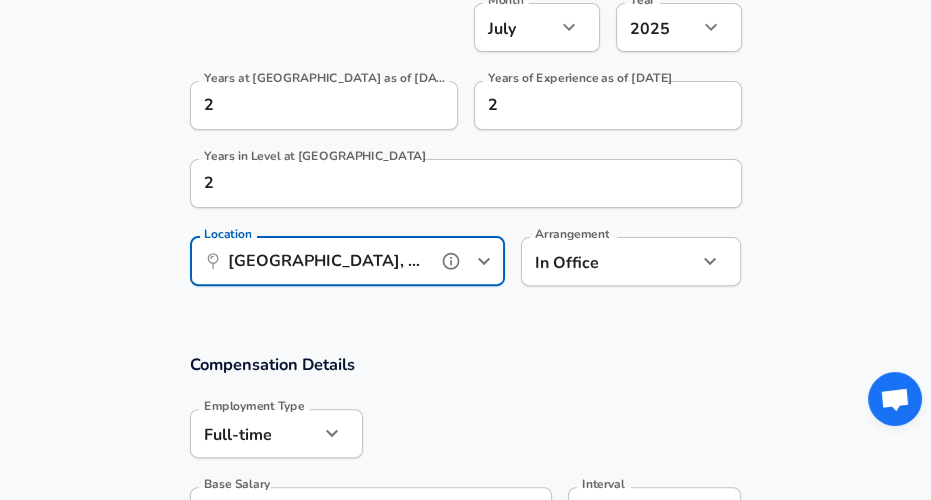type on "[GEOGRAPHIC_DATA], [GEOGRAPHIC_DATA]" 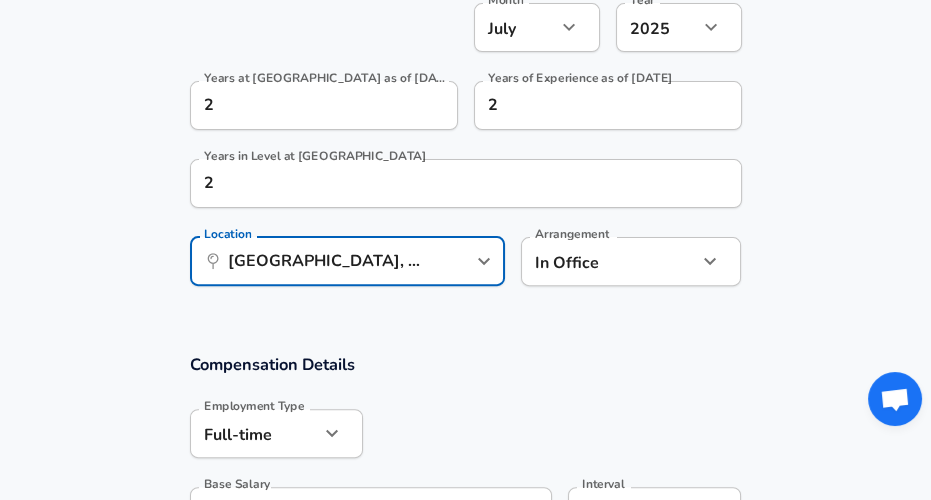 click on "Restart Add Your Salary Upload your offer letter   to verify your submission Enhance Privacy and Anonymity No Automatically hides specific fields until there are enough submissions to safely display the full details.   More Details Based on your submission and the data points that we have already collected, we will automatically hide and anonymize specific fields if there aren't enough data points to remain sufficiently anonymous. Company & Title Information   Enter the company you received your offer from Company Quantlab Company   Select the title that closest resembles your official title. This should be similar to the title that was present on your offer letter. Title Quantitative Developer Title Job Family Software Engineer Job Family   Select a Specialization that best fits your role. If you can't find one, select 'Other' to enter a custom specialization Select Specialization Research Research Select Specialization   Level Mid-level Level Work Experience and Location New Offer Employee No no Month July" at bounding box center (465, -782) 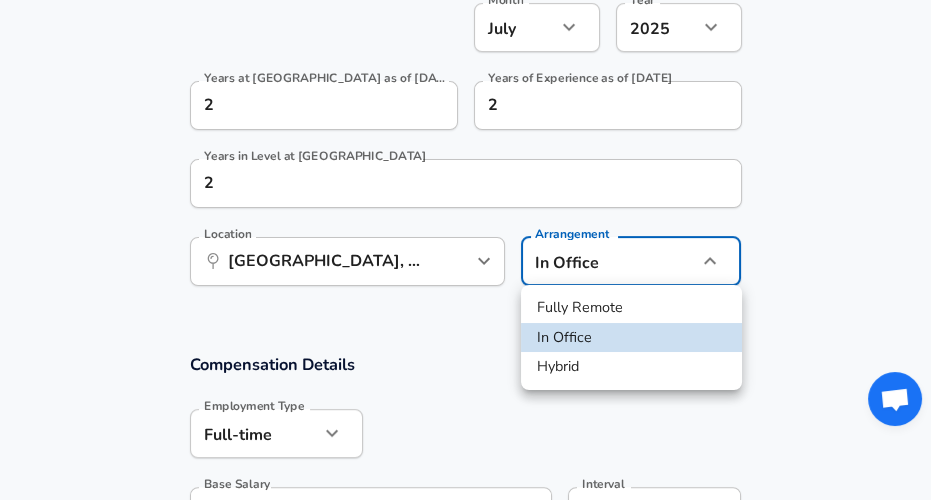 click on "Hybrid" at bounding box center (631, 367) 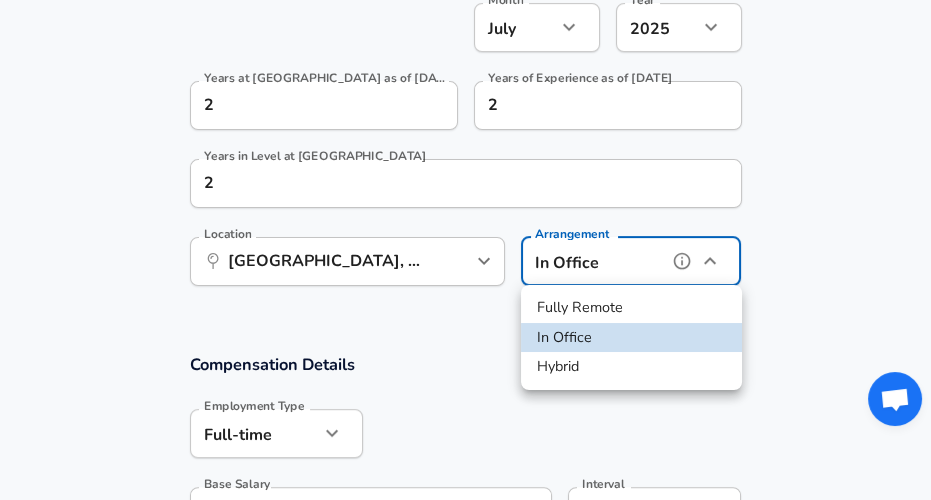 type on "hybrid" 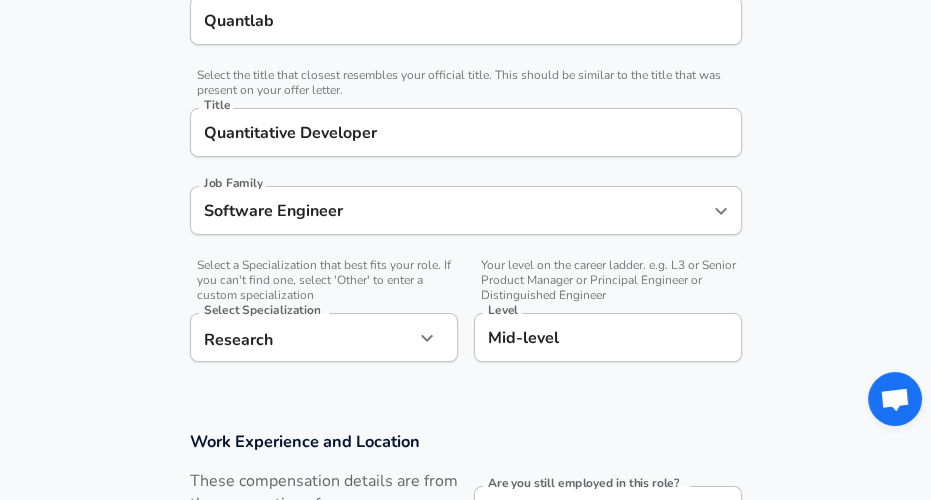 scroll, scrollTop: 436, scrollLeft: 0, axis: vertical 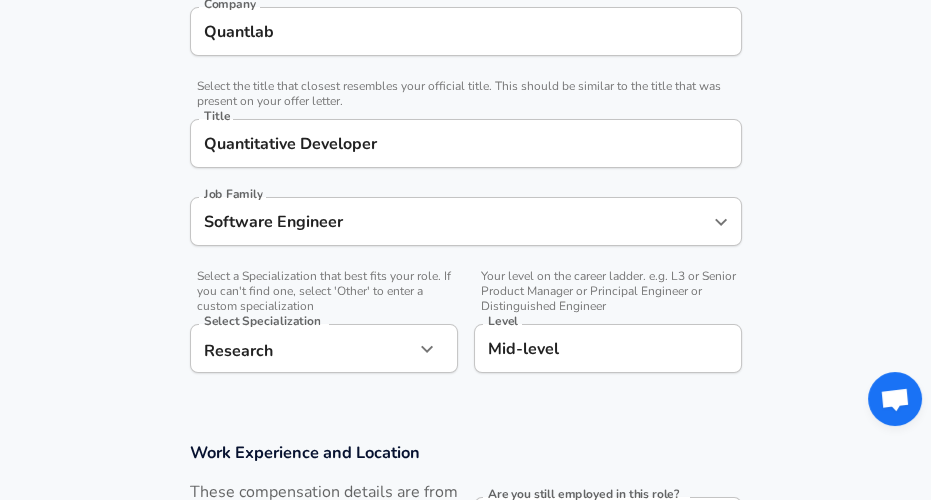 click on "Restart Add Your Salary Upload your offer letter   to verify your submission Enhance Privacy and Anonymity No Automatically hides specific fields until there are enough submissions to safely display the full details.   More Details Based on your submission and the data points that we have already collected, we will automatically hide and anonymize specific fields if there aren't enough data points to remain sufficiently anonymous. Company & Title Information   Enter the company you received your offer from Company Quantlab Company   Select the title that closest resembles your official title. This should be similar to the title that was present on your offer letter. Title Quantitative Developer Title Job Family Software Engineer Job Family   Select a Specialization that best fits your role. If you can't find one, select 'Other' to enter a custom specialization Select Specialization Research Research Select Specialization   Level Mid-level Level Work Experience and Location New Offer Employee No no Month July" at bounding box center (465, -186) 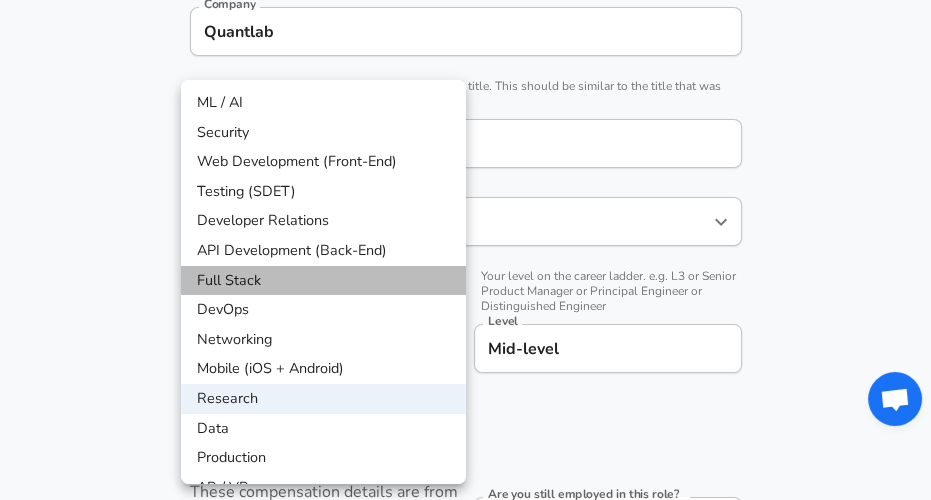 click on "Full Stack" at bounding box center (323, 281) 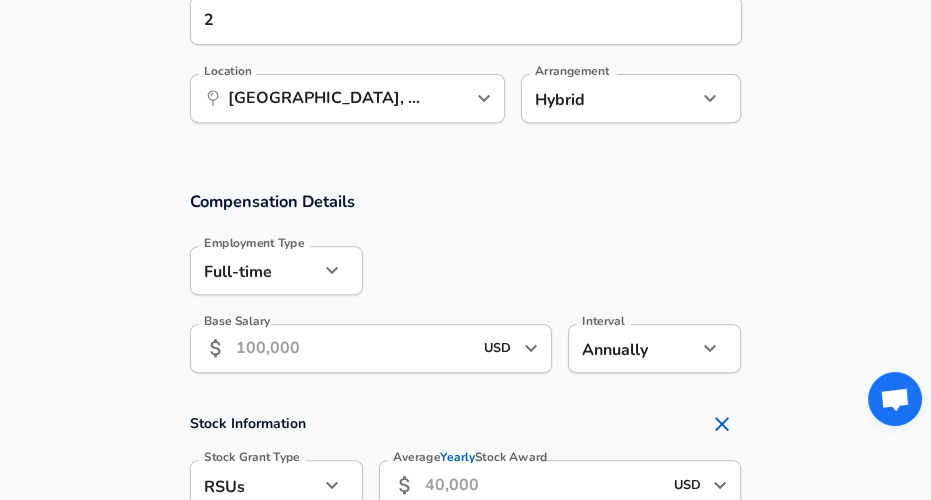 scroll, scrollTop: 1245, scrollLeft: 0, axis: vertical 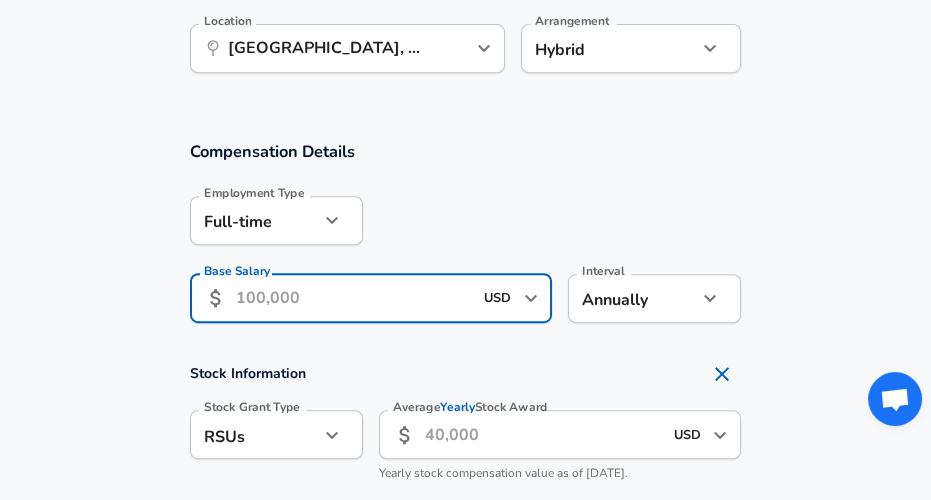 click on "Base Salary" at bounding box center (354, 298) 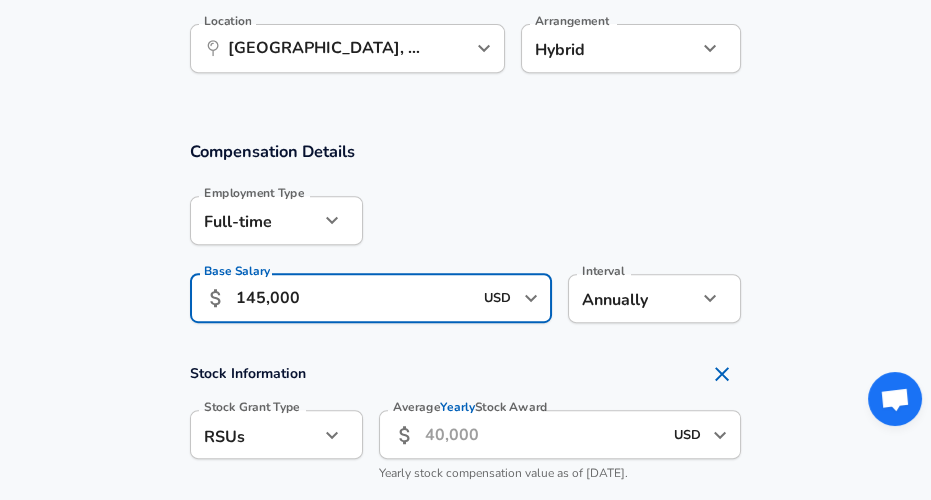 type on "145,000" 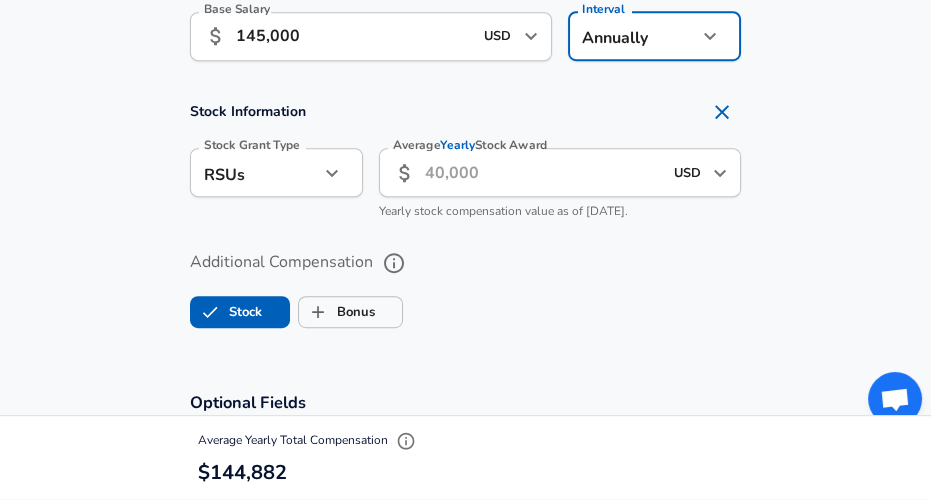 scroll, scrollTop: 1511, scrollLeft: 0, axis: vertical 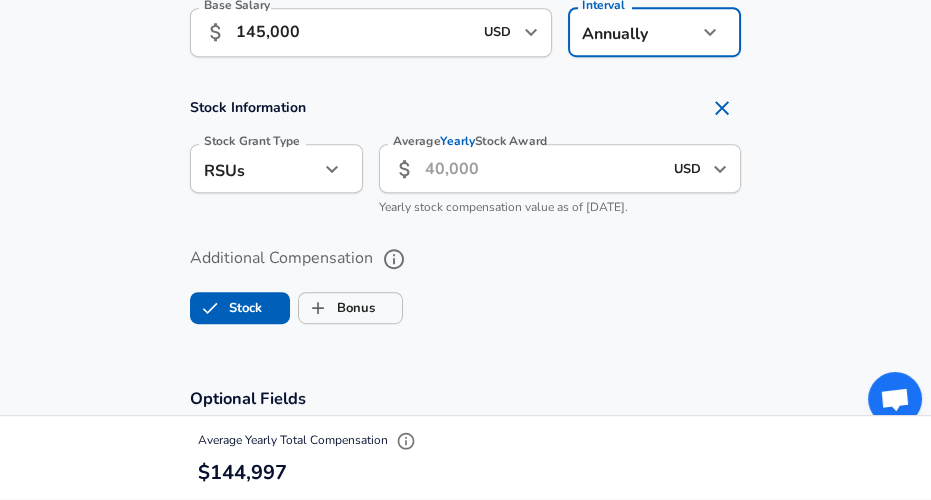 click 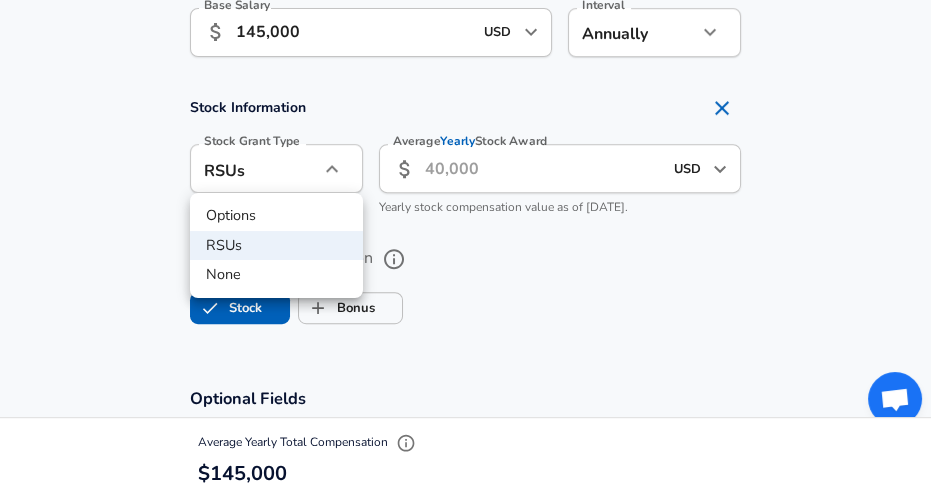 click on "None" at bounding box center [276, 275] 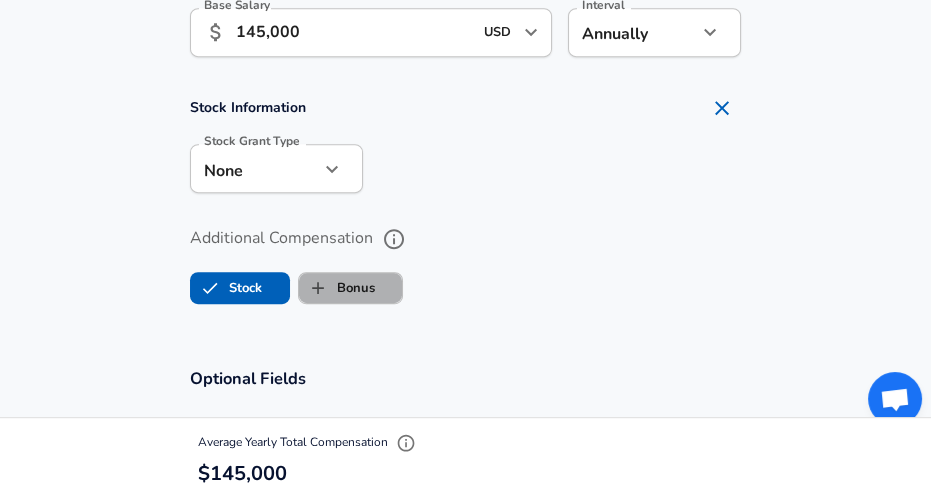 click on "Bonus" at bounding box center (337, 288) 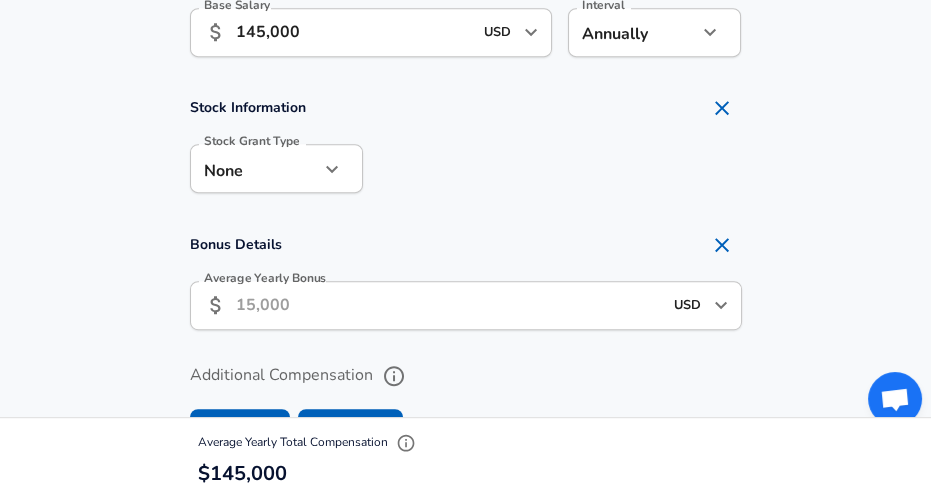 click on "Average Yearly Bonus" at bounding box center [449, 305] 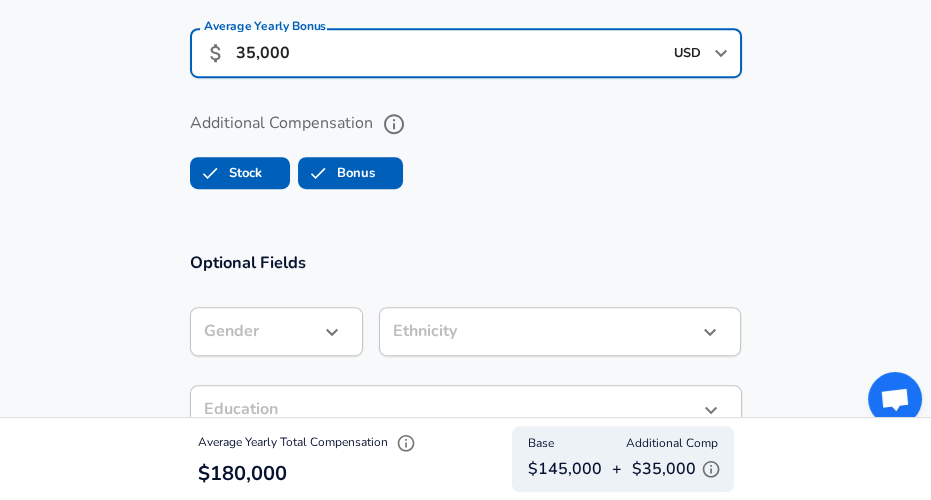 scroll, scrollTop: 1733, scrollLeft: 0, axis: vertical 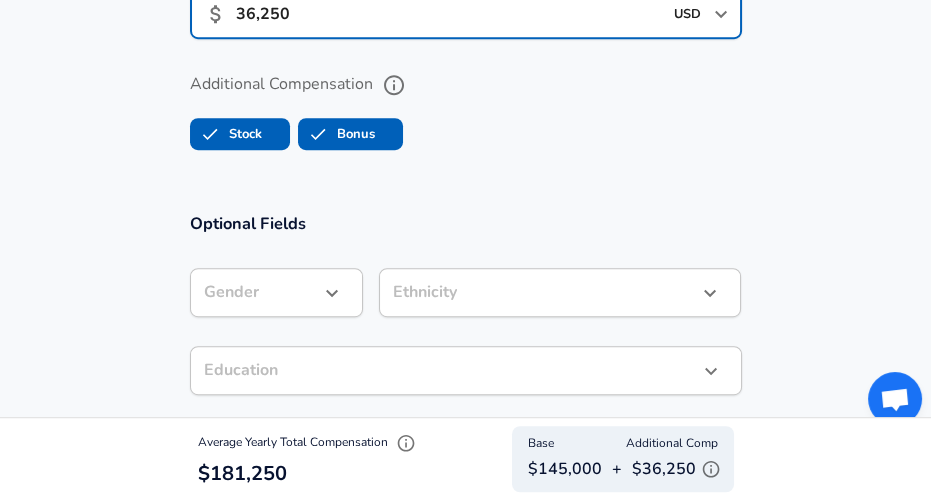 type on "36,250" 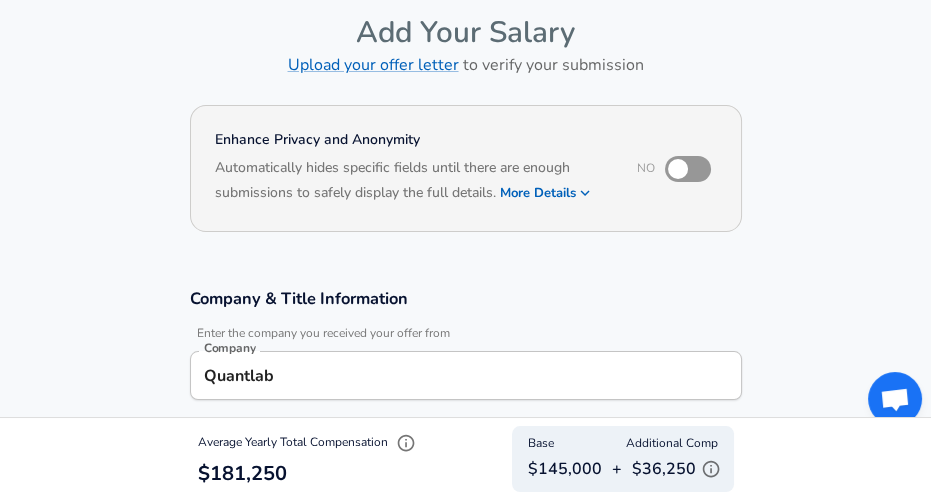 scroll, scrollTop: 96, scrollLeft: 0, axis: vertical 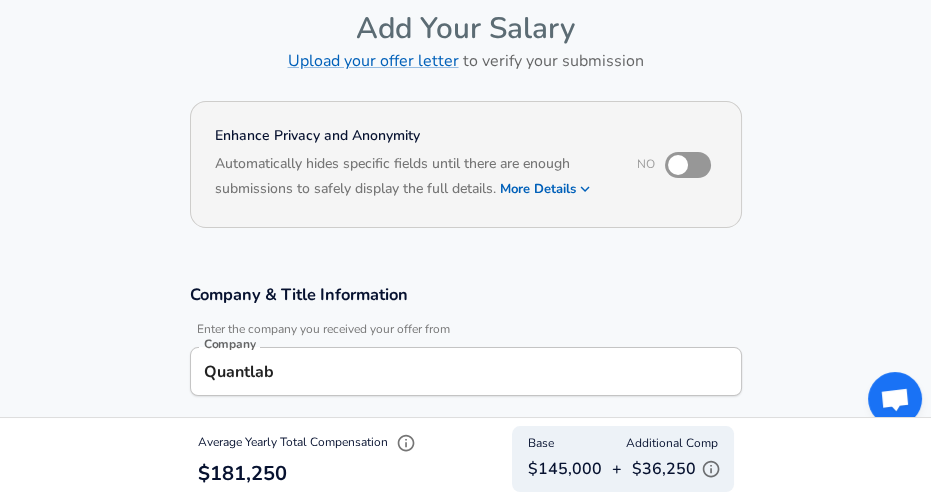 click at bounding box center [678, 165] 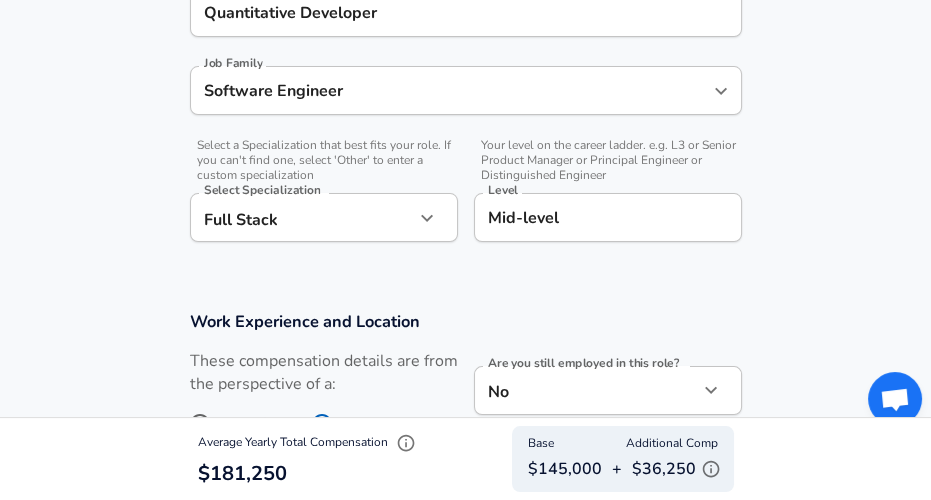scroll, scrollTop: 569, scrollLeft: 0, axis: vertical 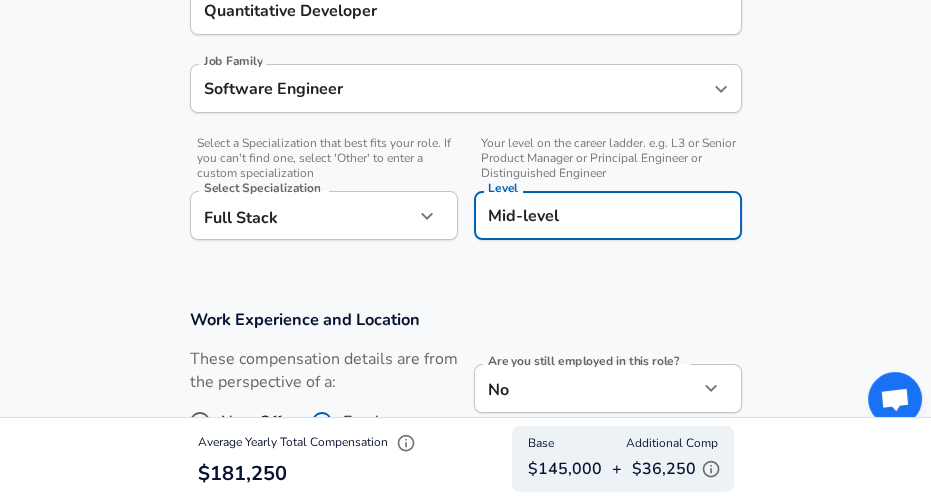 drag, startPoint x: 586, startPoint y: 229, endPoint x: 413, endPoint y: 229, distance: 173 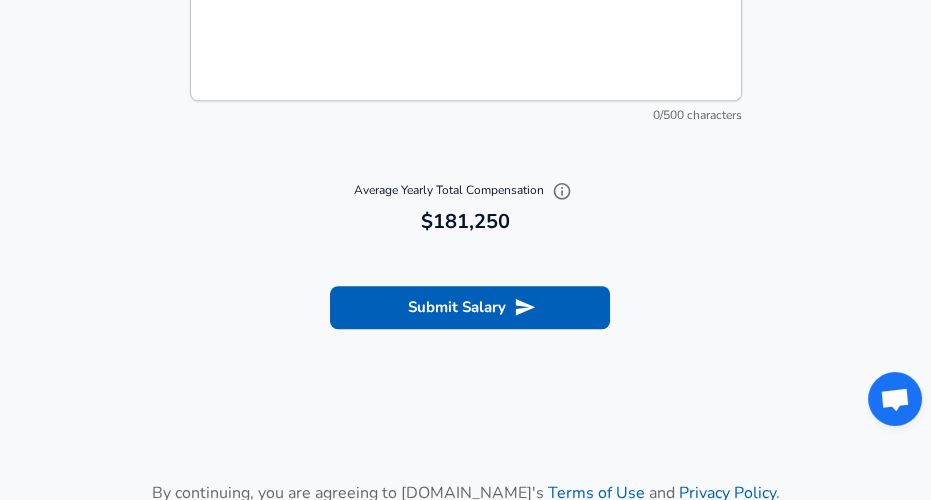 scroll, scrollTop: 2267, scrollLeft: 0, axis: vertical 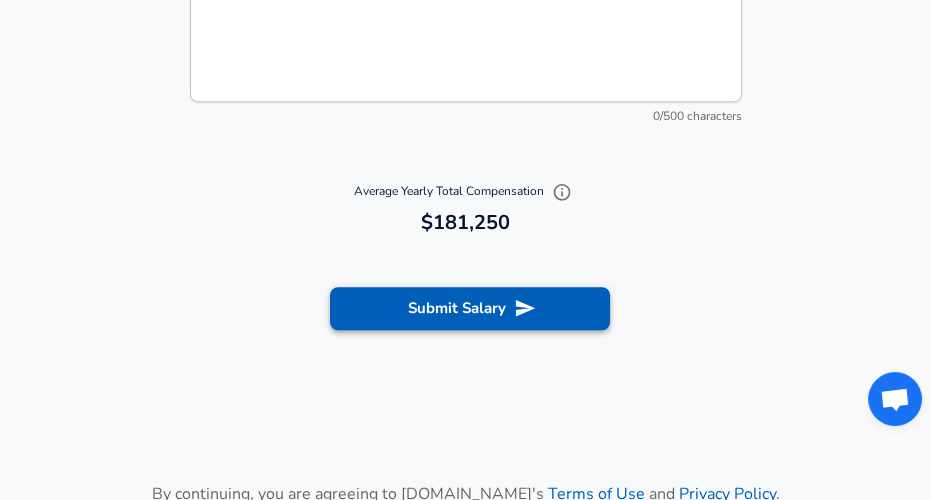 type on "Entry" 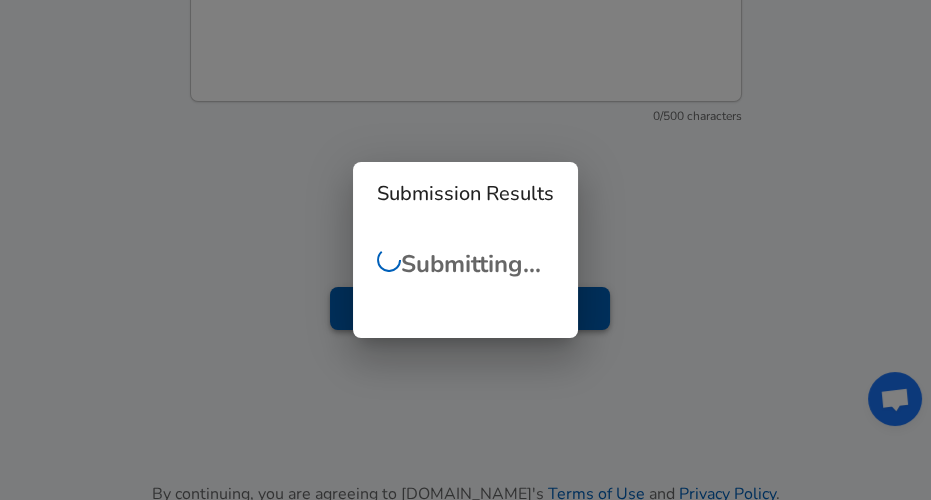 checkbox on "false" 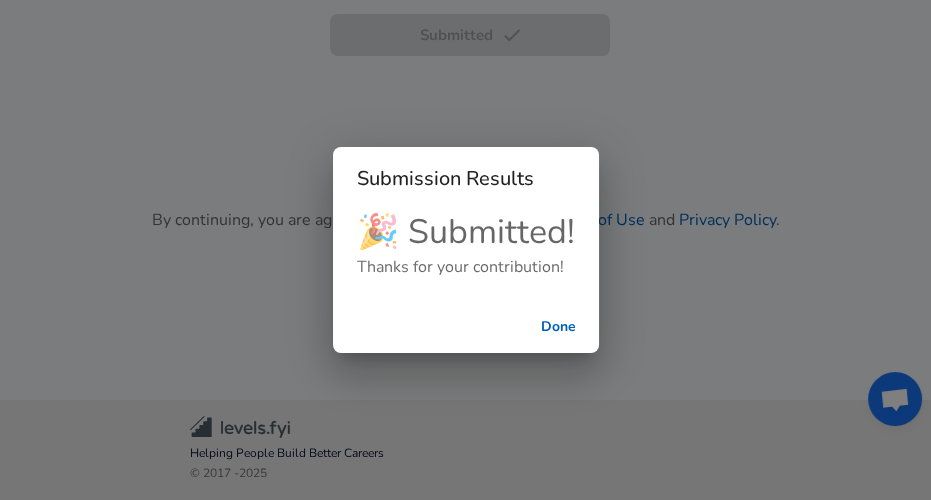 scroll, scrollTop: 751, scrollLeft: 0, axis: vertical 